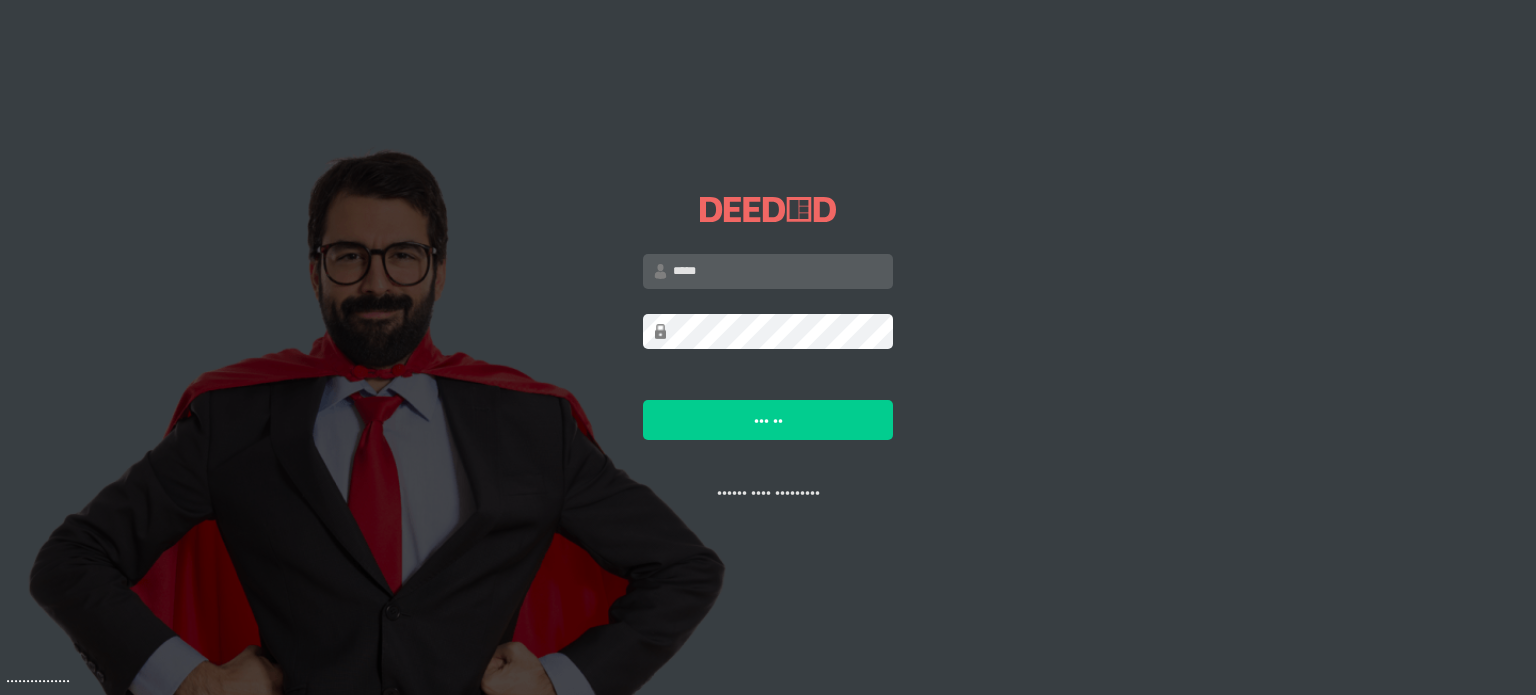 scroll, scrollTop: 0, scrollLeft: 0, axis: both 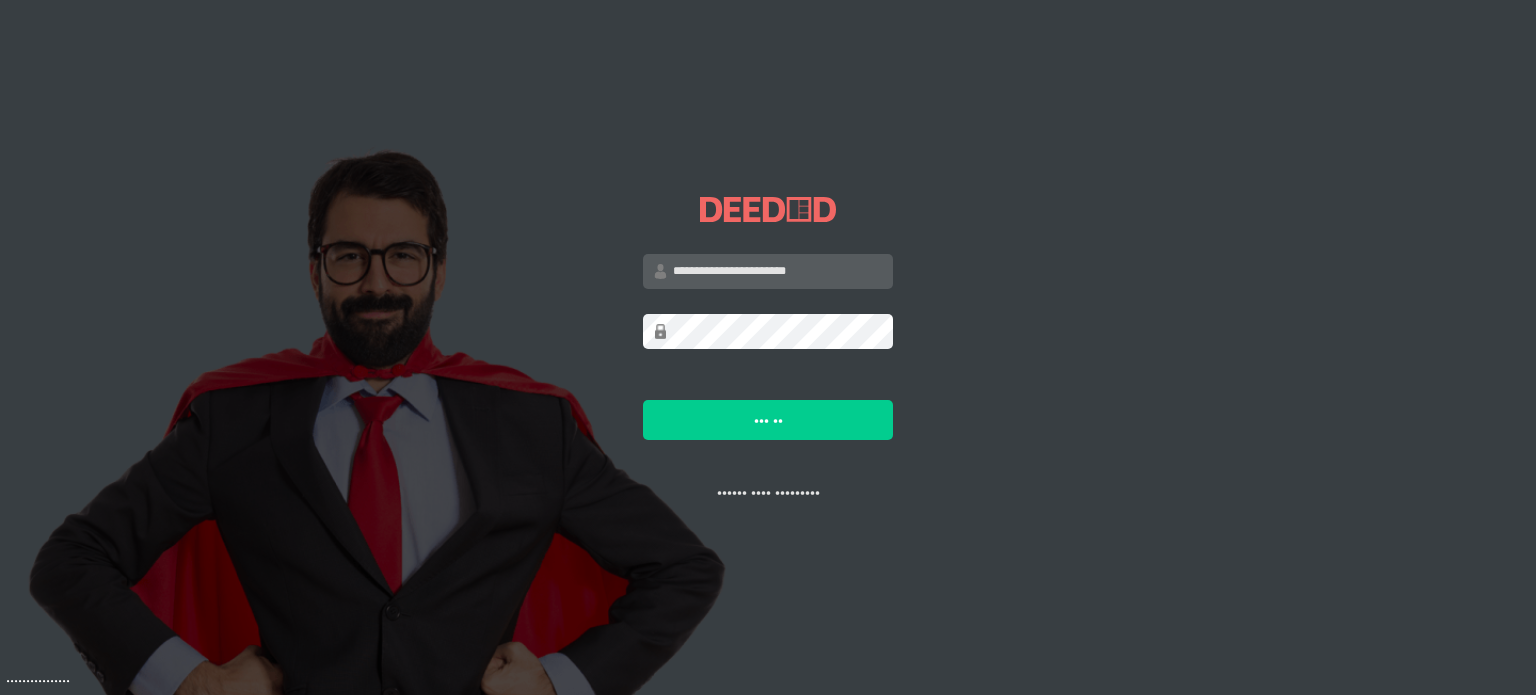 type on "•••••••••••••••••••••••" 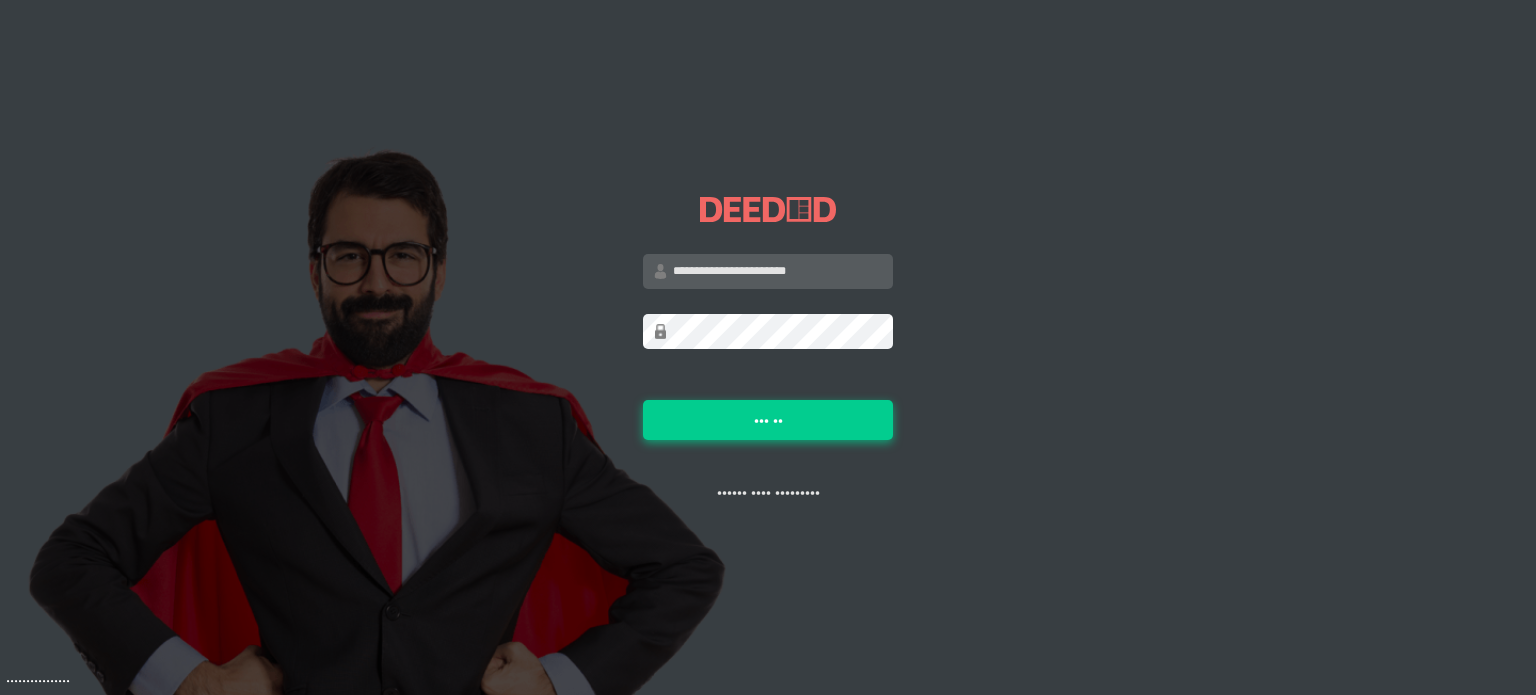 click on "••• ••" at bounding box center (768, 420) 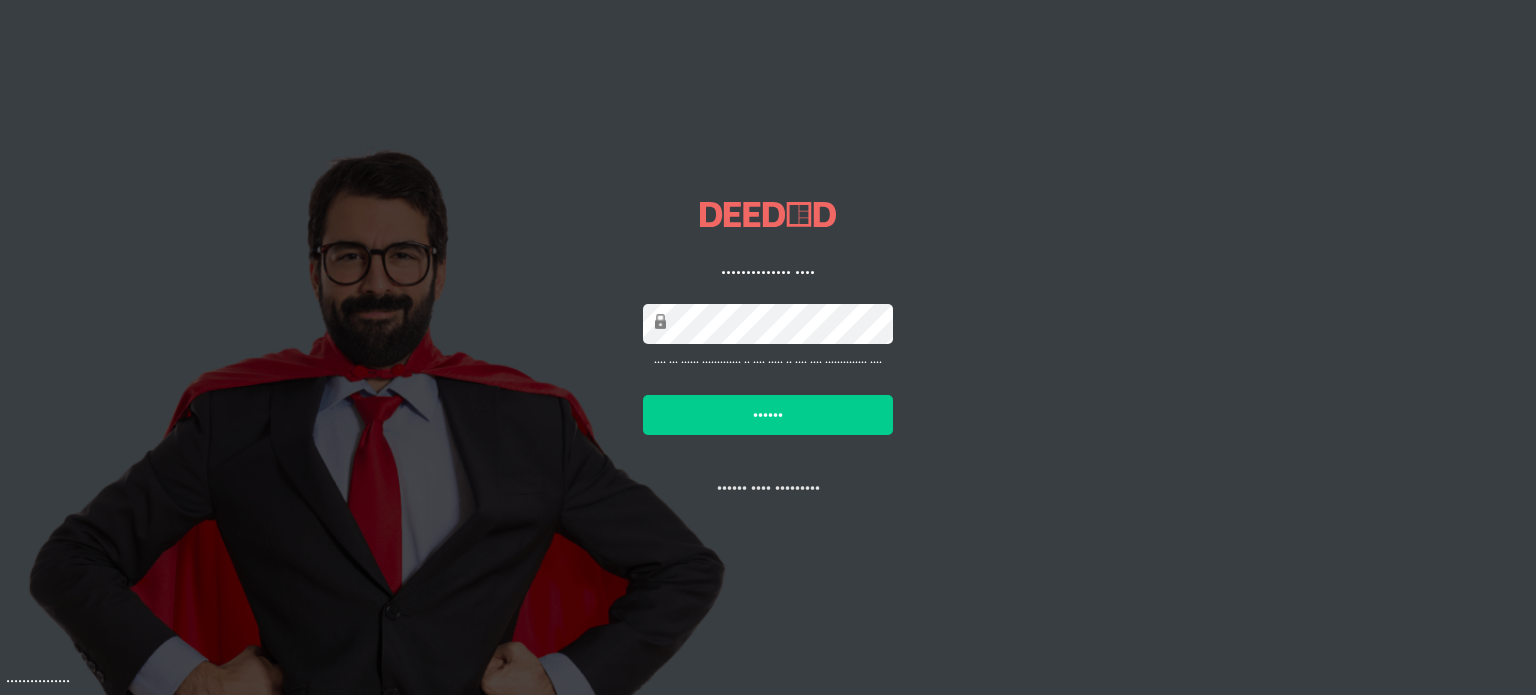 click on "••••••" at bounding box center [768, 415] 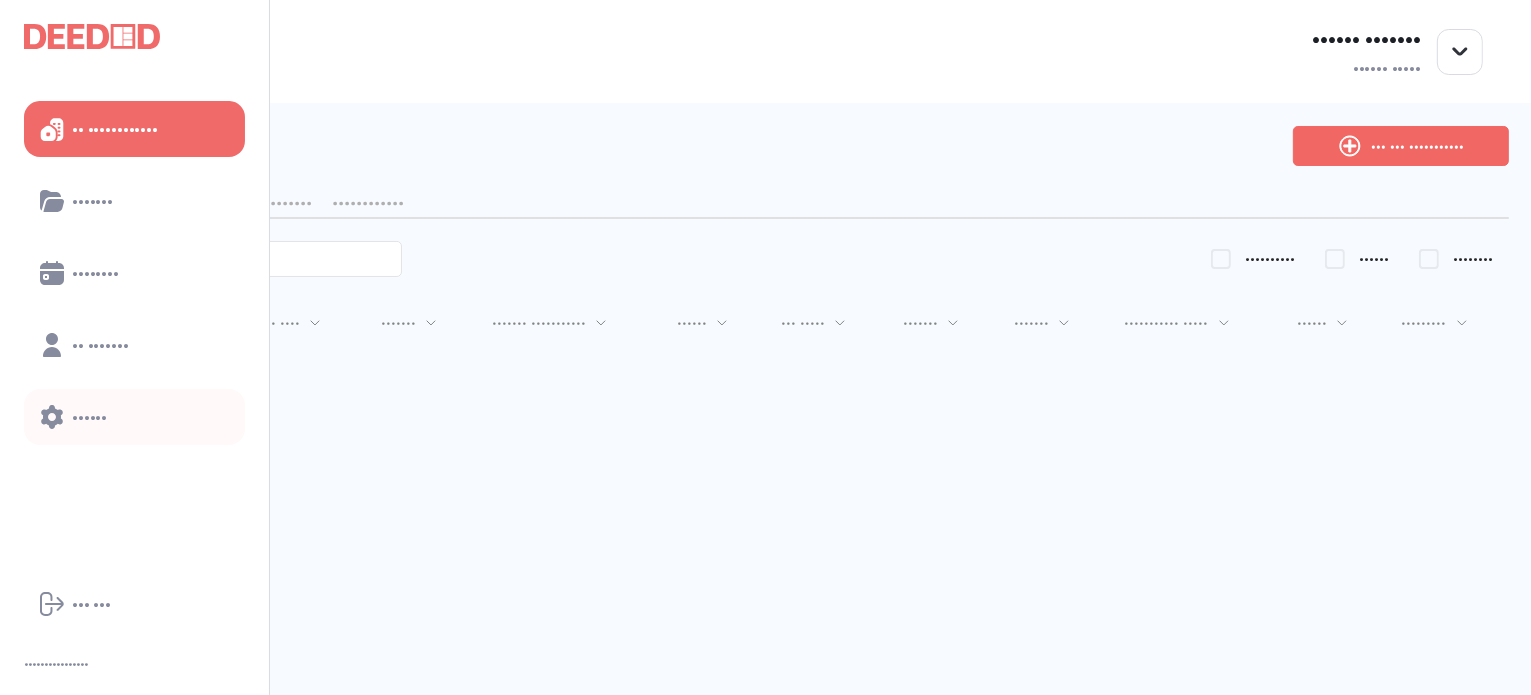 click on "••••••" at bounding box center (134, 417) 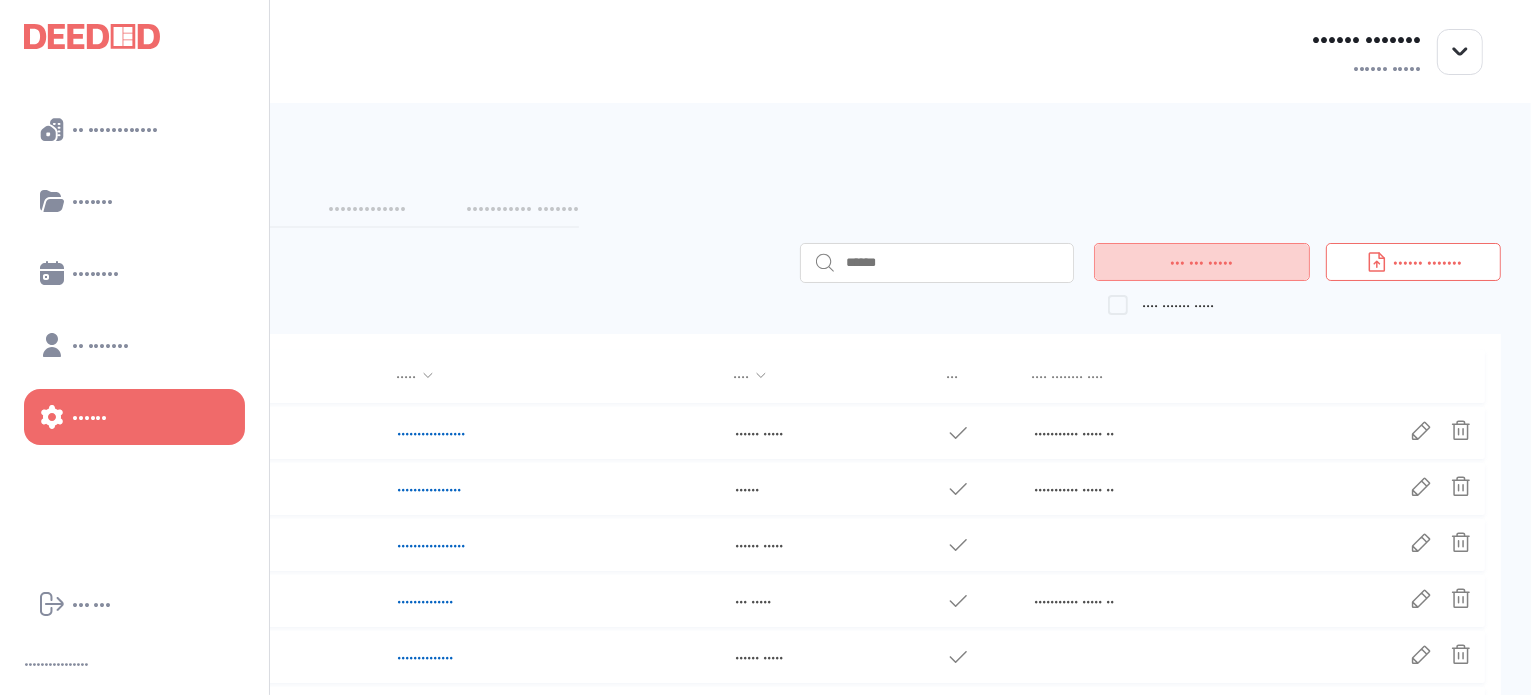 click on "••• ••• •••••" at bounding box center [1202, 262] 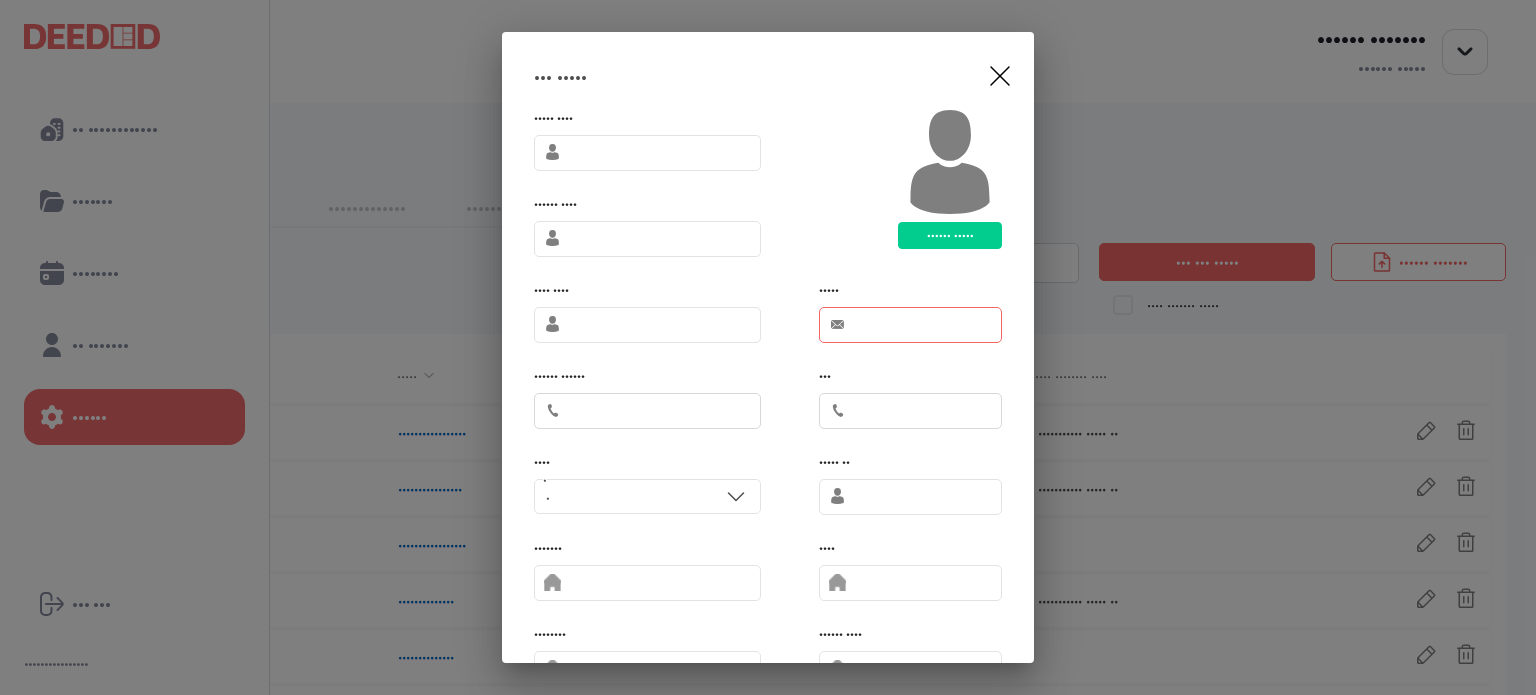 click on "•••••" at bounding box center (910, 325) 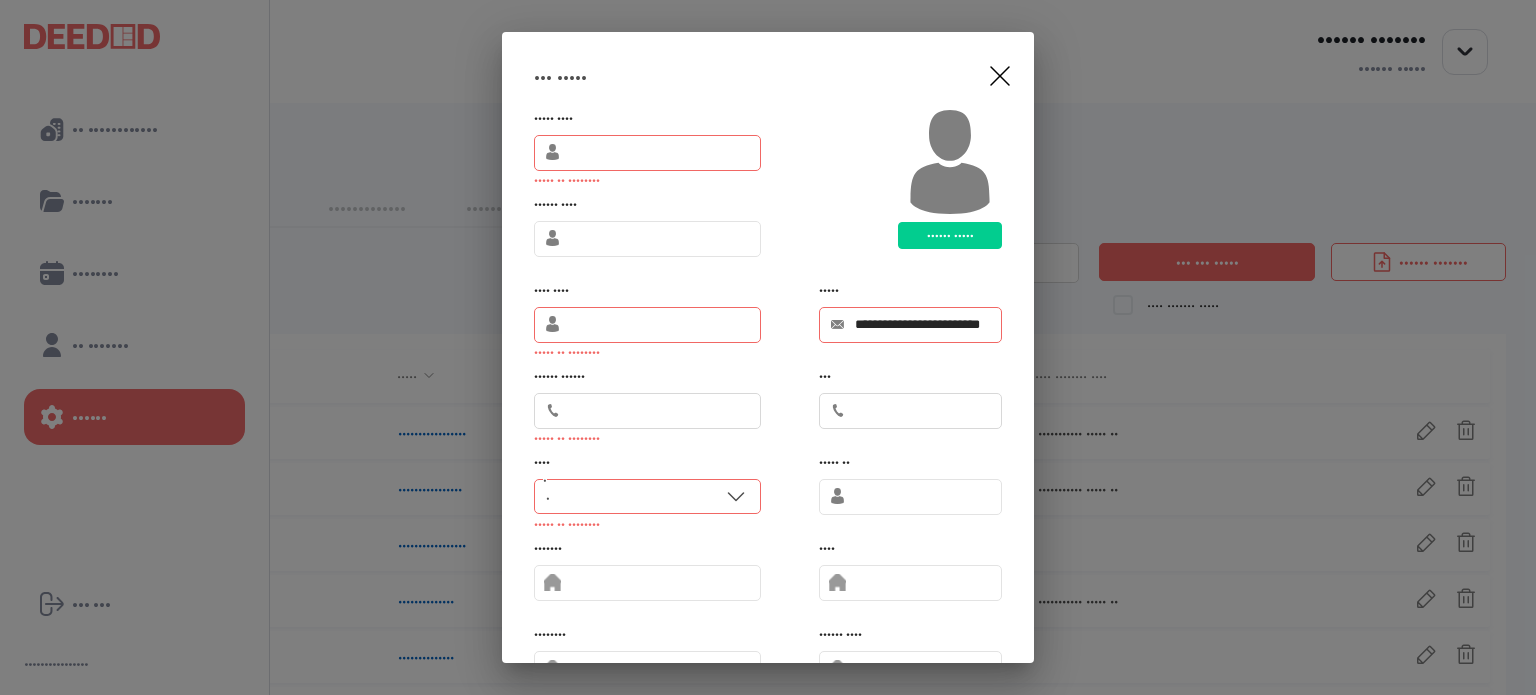 scroll, scrollTop: 0, scrollLeft: 28, axis: horizontal 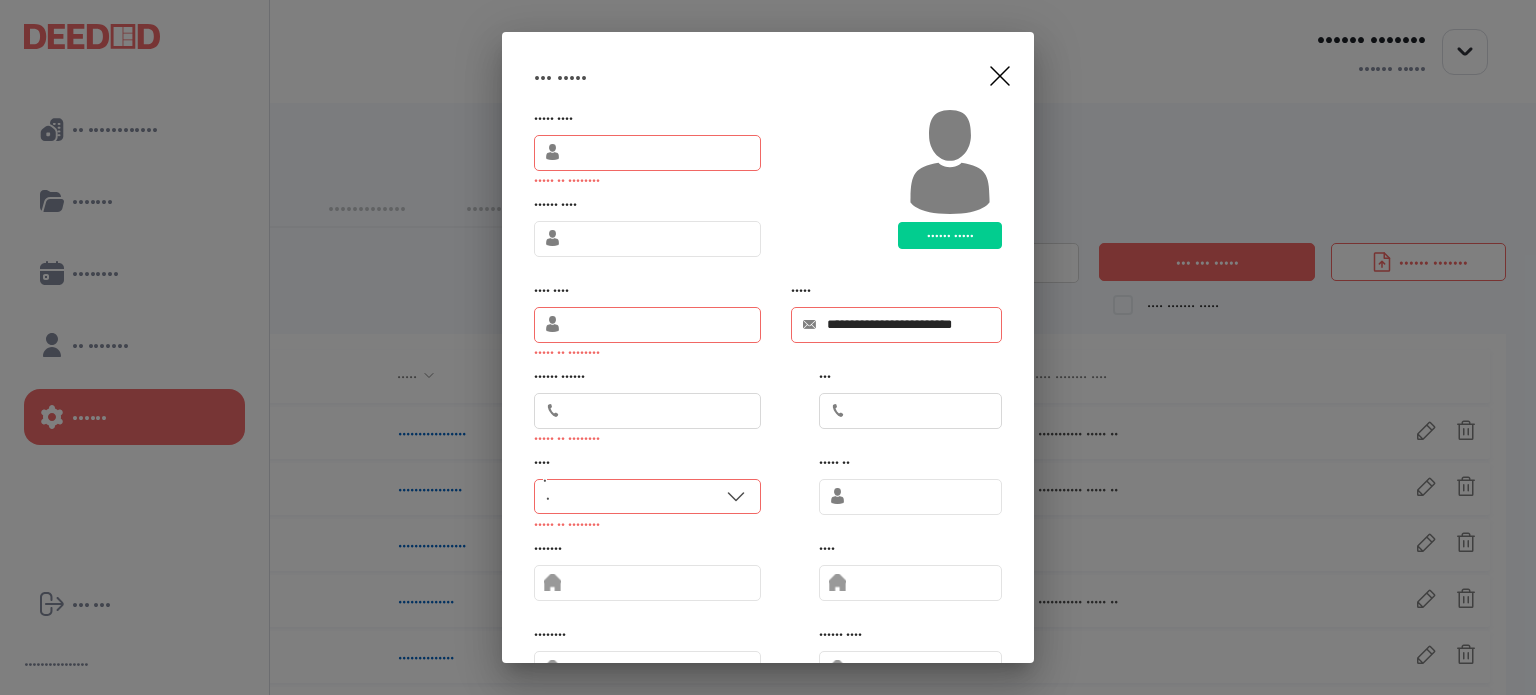 type on "•••••••••••••••••••••••••" 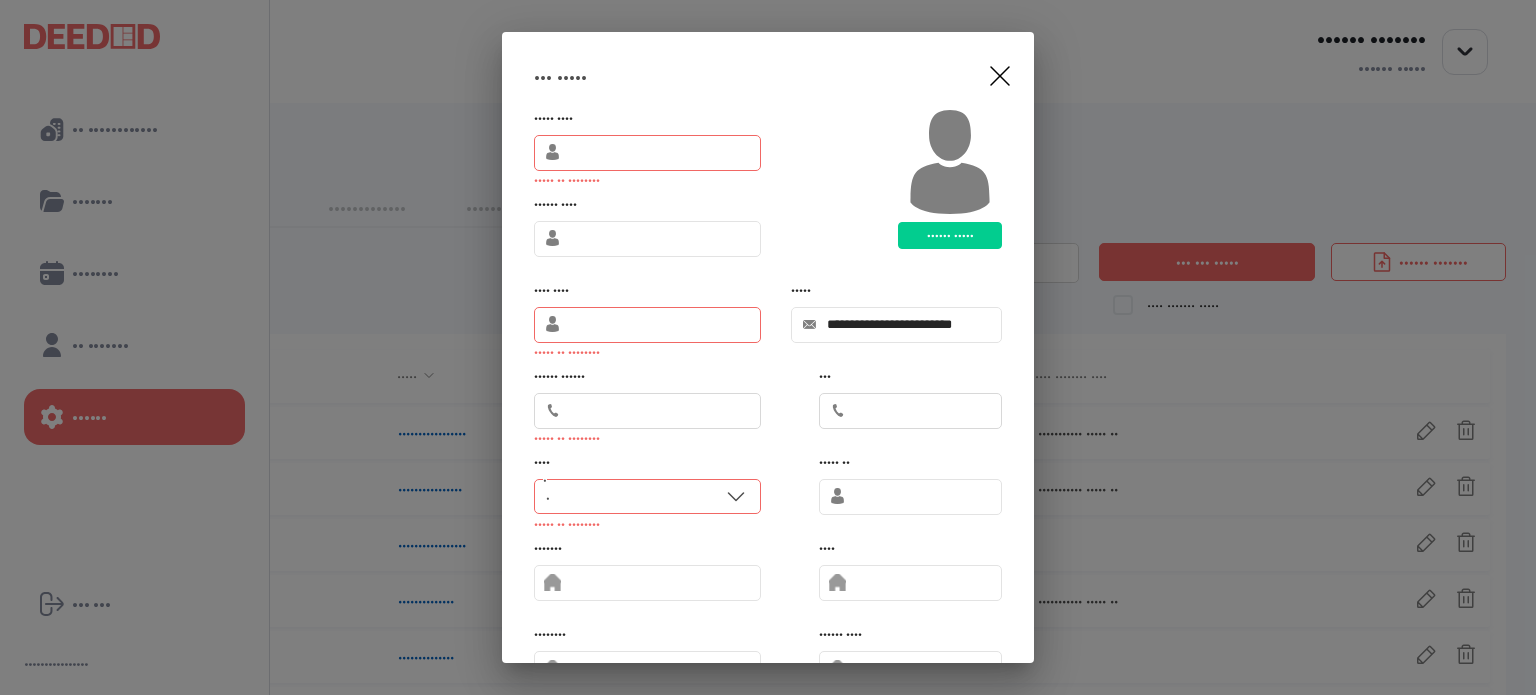 click on "••••• •••• ••••• •• ••••••••" at bounding box center (647, 153) 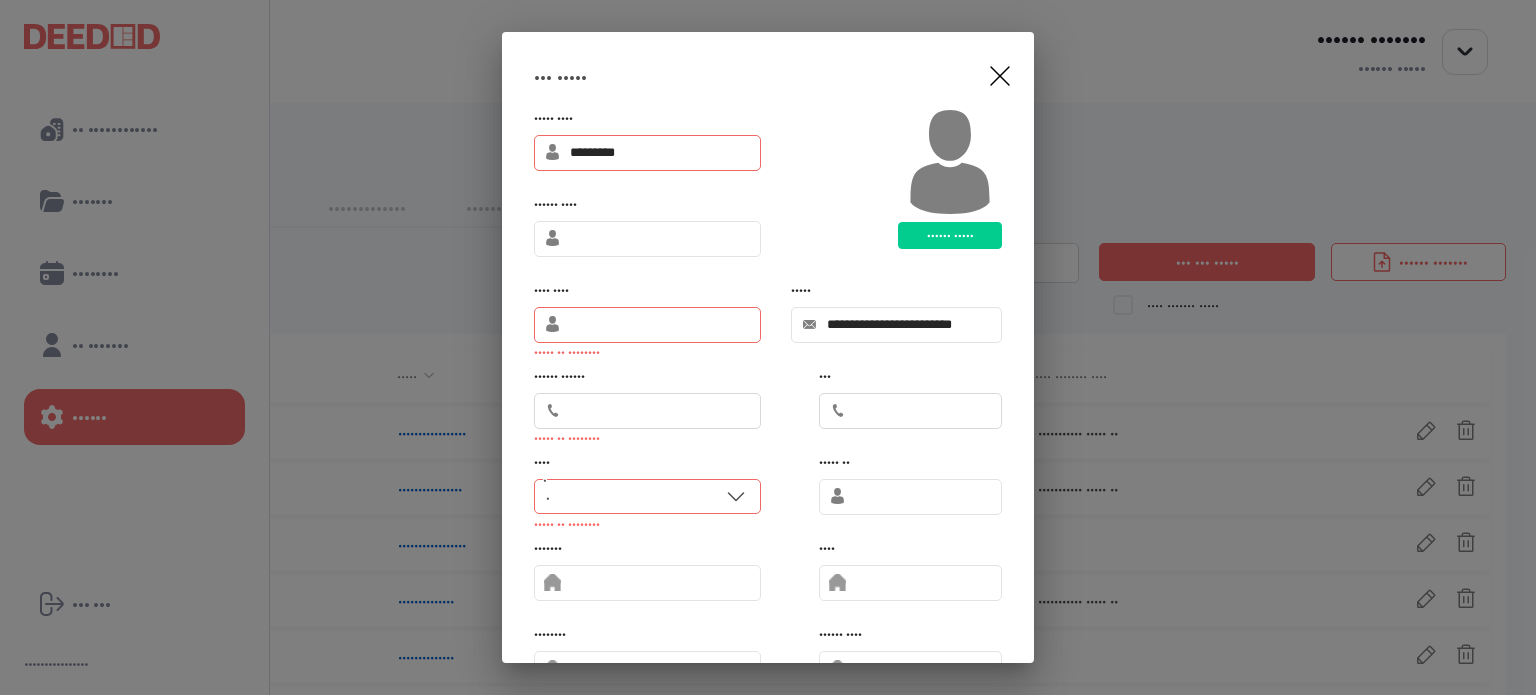 type on "•••••••••" 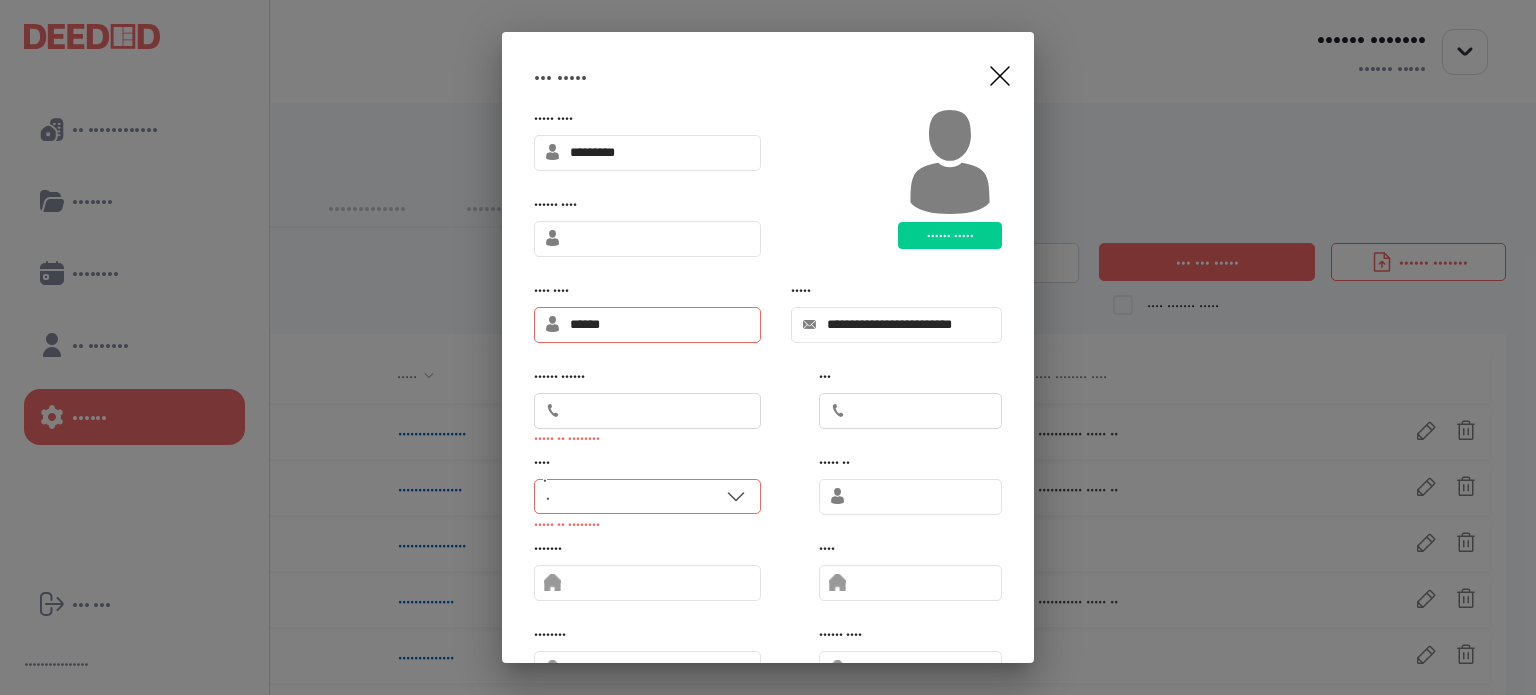 type on "••••••" 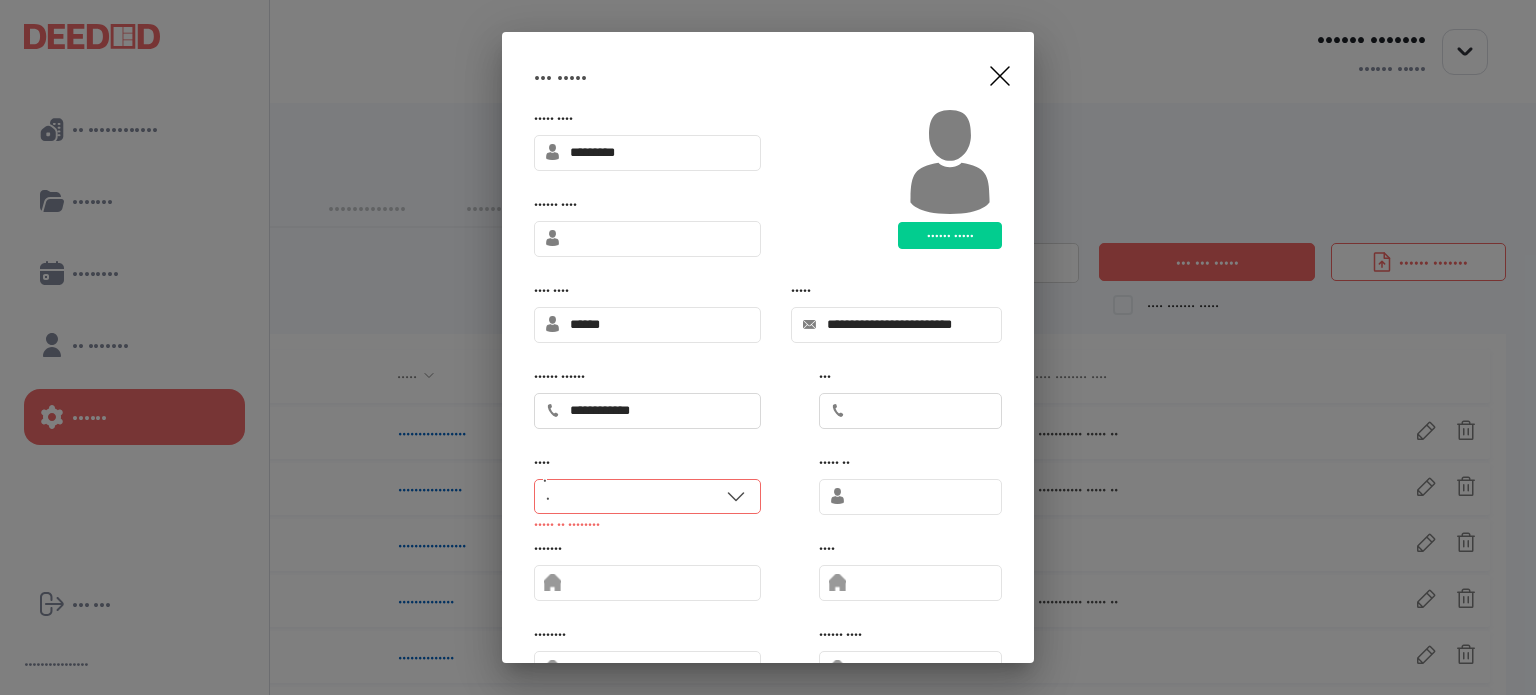 type on "••••••••••••" 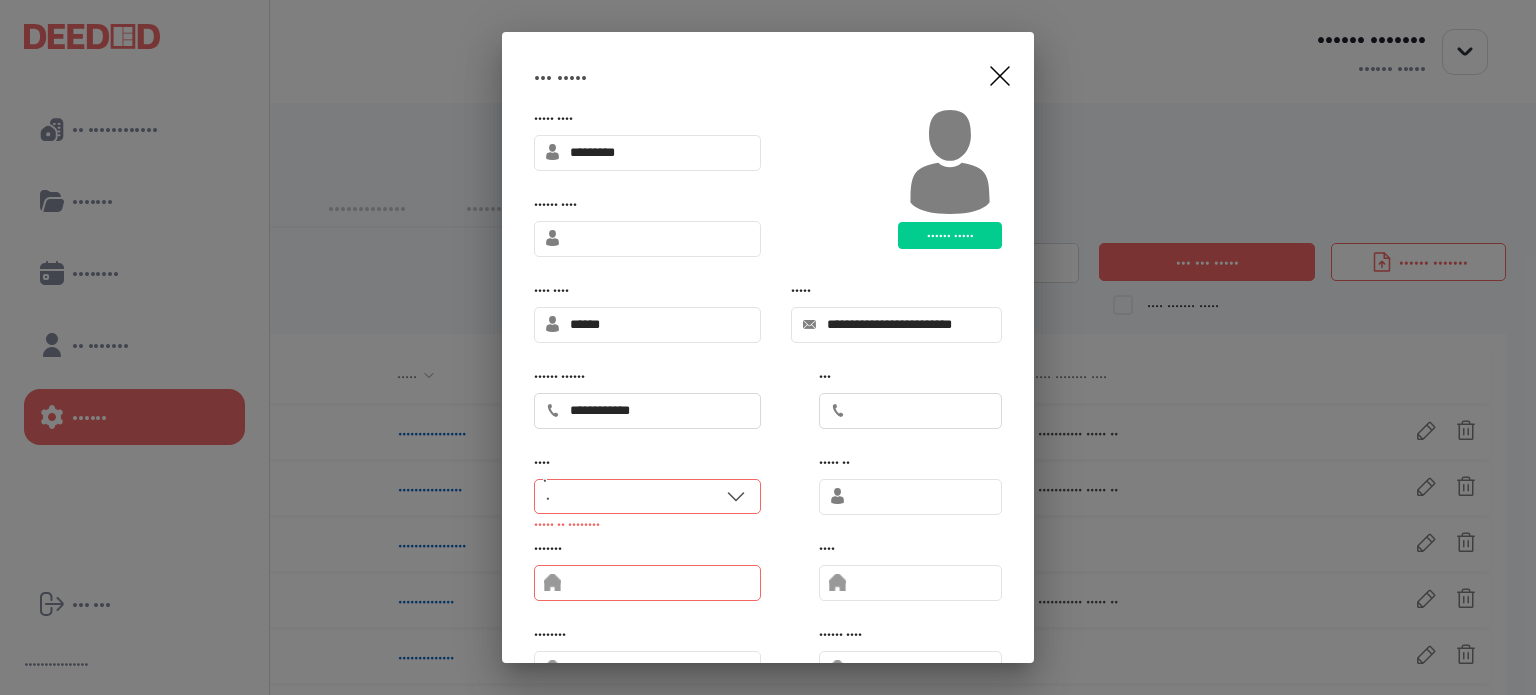 scroll, scrollTop: 155, scrollLeft: 0, axis: vertical 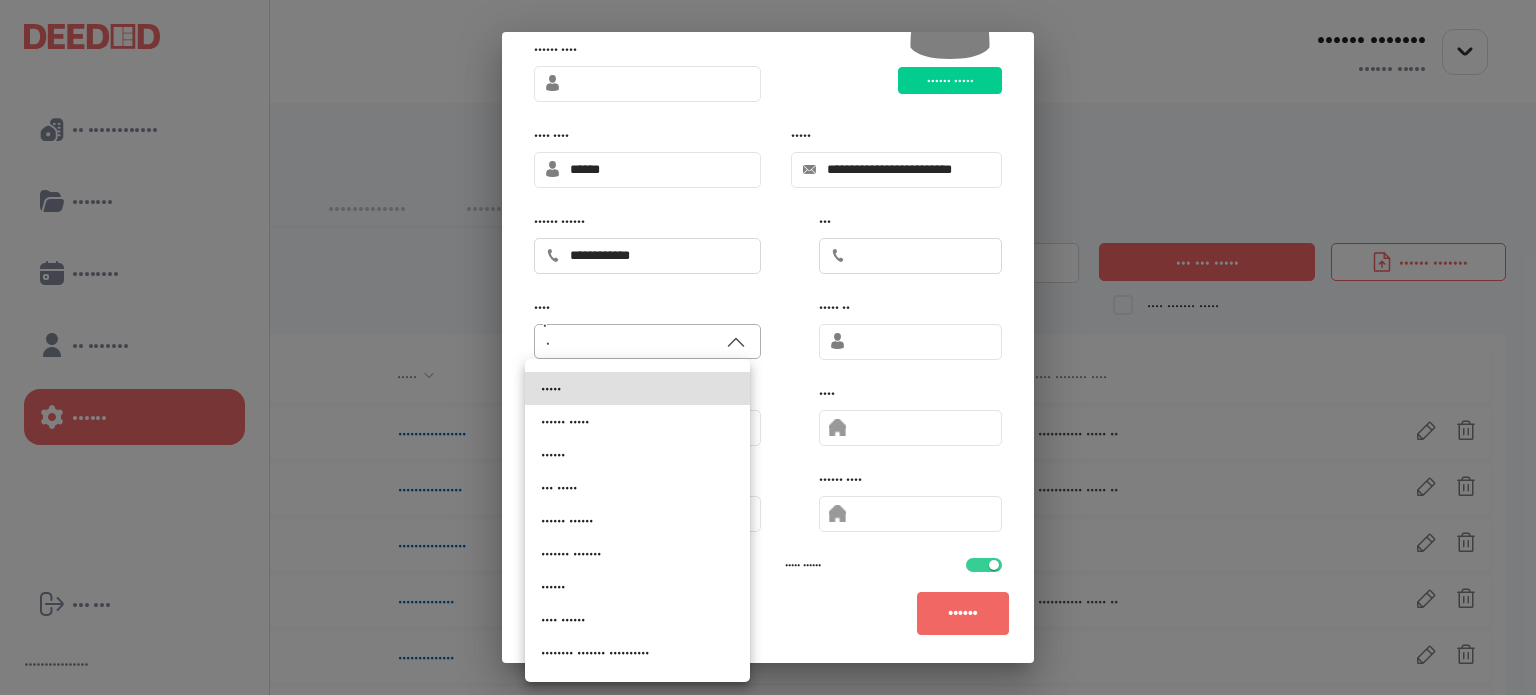 click on "•••••• ••••••• •••••• ••••• •• •••••••••••• ••••••• •••••••• •• ••••••• •••••• ••• ••• • ••••••••••••••• •••• •• •••••••••••• ••• ••• ••••••••••• •••••• •••• ••••••• ••••••••••• •••••• ••••••••••••• ••••••••••• ••••••• ••••• ••••• • ••••• ••••• • ••• ••• ••••• •••• ••••••• ••••• •••••• ••••••• •••• ••••• •••• ••• •••• •••••••• •••• ••••••• ••••••• •••••••••••••••••   ••••••••••••••••• •••••• ••••• •••• ••• •••• ••••••••••• ••••• •• •••••• ••••••• ••••••••••••••••   •••••••••••••••• •••••• •••• ••• •••• ••••••••••• ••••• •• ••••••• ••••••• •••••••••••••••••   ••••••••••••••••• •••••• ••••• •••• •••• •••• ••••••••••••••   •••••••••••••• ••• ••••• •••• ••• •••• ••••••••••• ••••• •• •••• •••• ••••••••••••••   •••••••••••••• •••••• ••••• •••• ••••••••• ••••••• •••••••••••••••   ••••••••••••••• •••••• ••• •••• ••••••••••• ••••• •• •••• ••••• ••••••••••••••   •••••••••••••• •••••• •••• ••• •••• ••••••••••• ••••• •• ••••• ••• •••••••••••••••   ••••••••••••••• ••• ••••• •••• •••••• ••••• ••••••••••••••••" at bounding box center (768, 347) 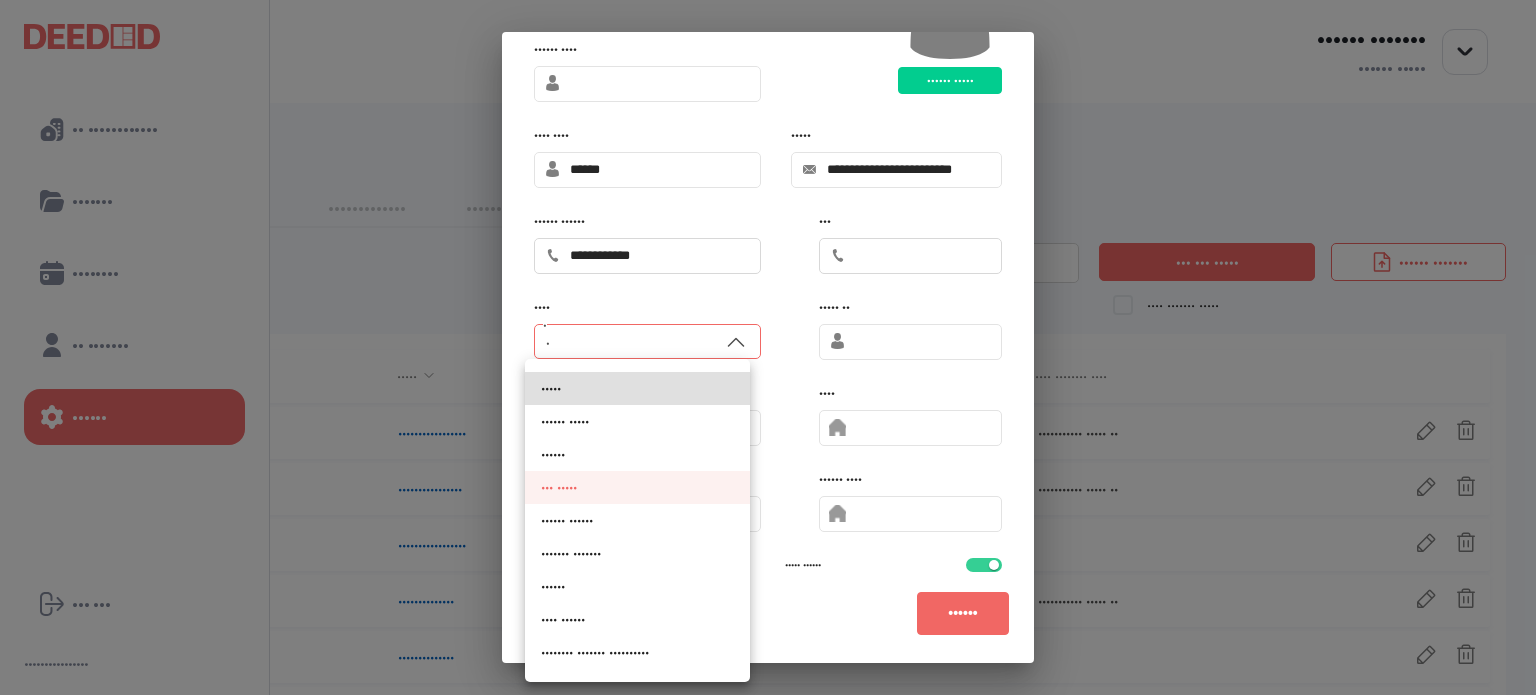 click on "••• •••••" at bounding box center (551, 388) 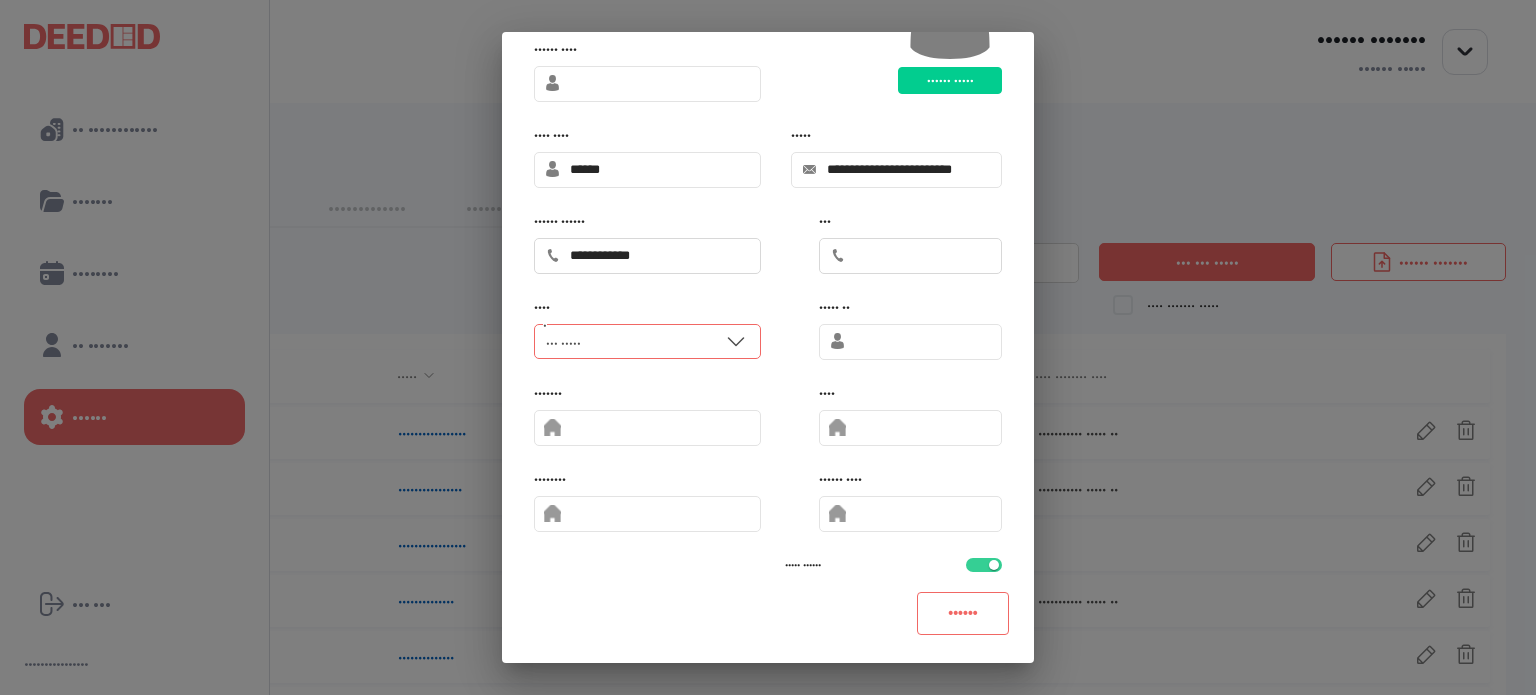 click on "••••••" at bounding box center [963, 613] 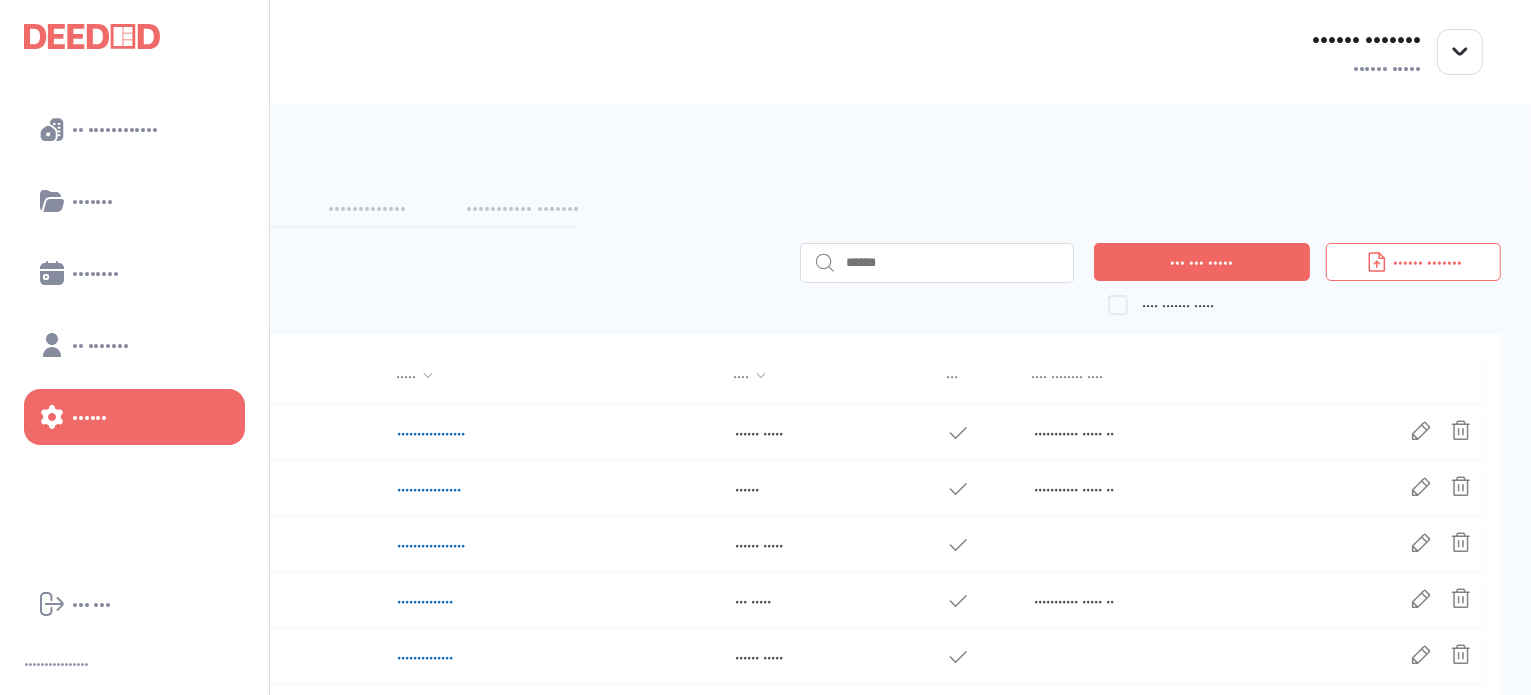 click on "•••••• ••••••• •••••• •••••" at bounding box center (765, 51) 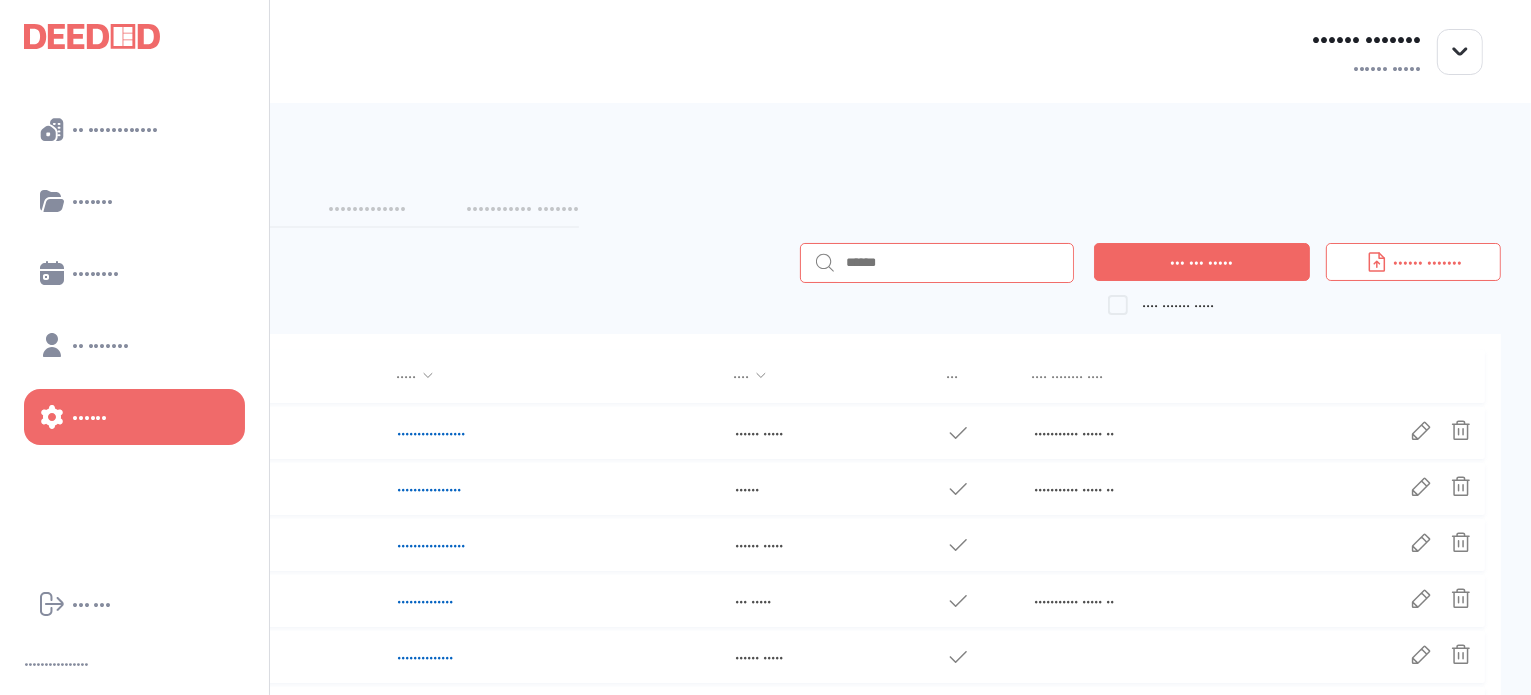 click at bounding box center [953, 263] 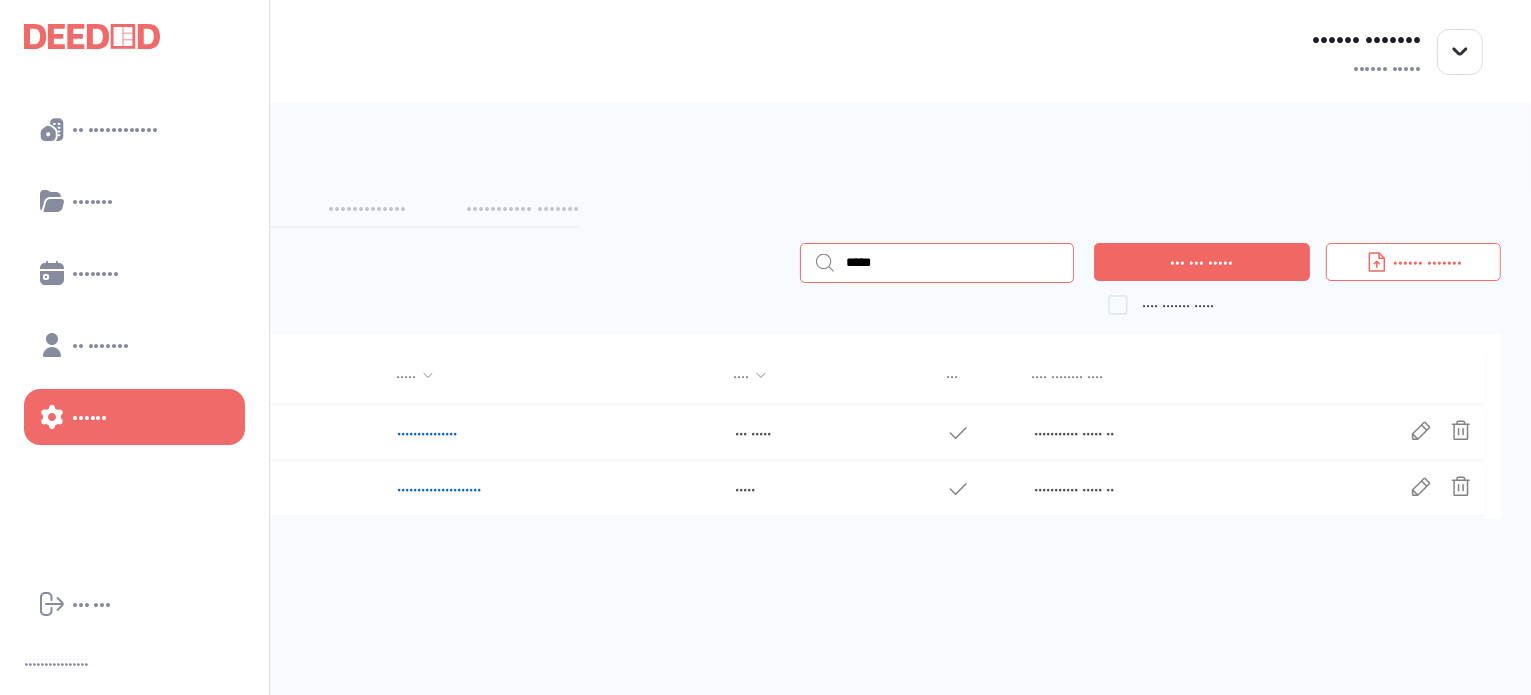 type on "•••••" 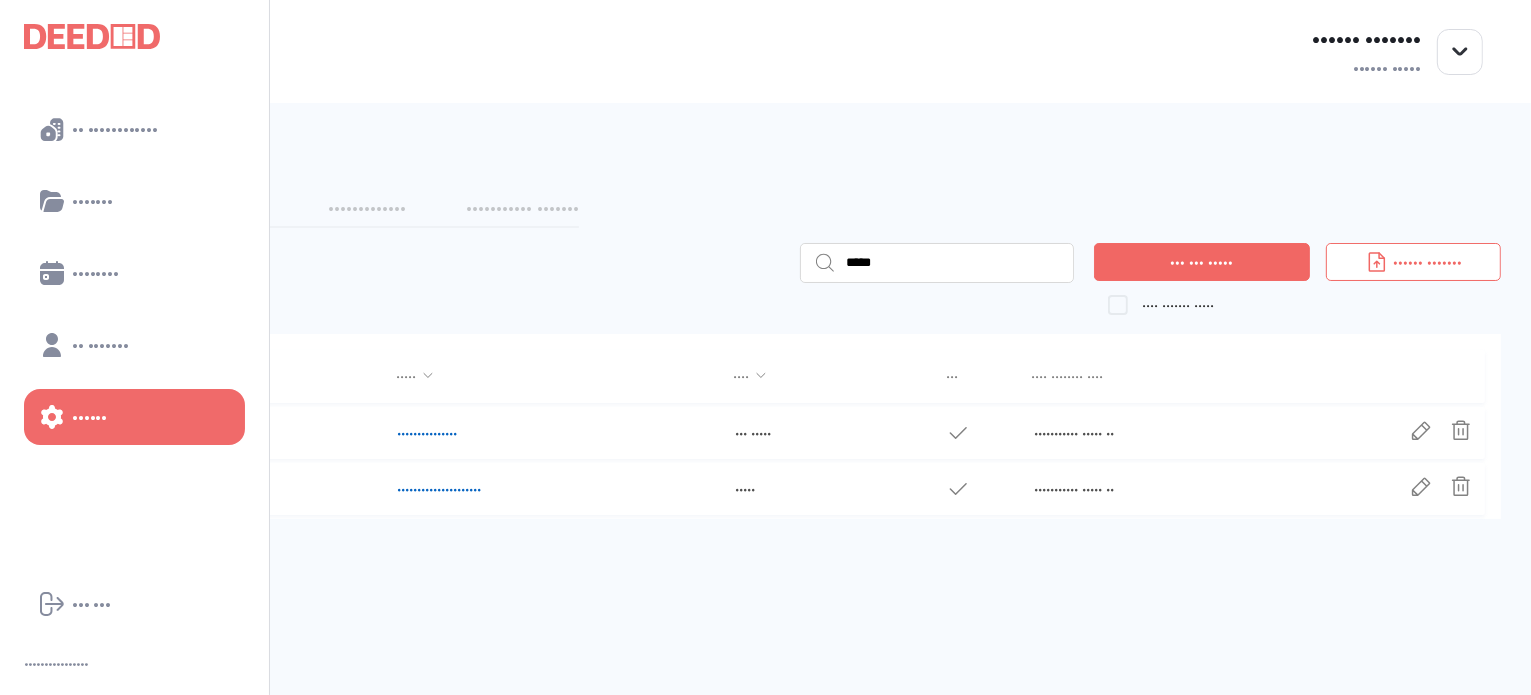 click on "••••• ••••• • ••••• ••••• ••••• • ••• ••• ••••• •••• ••••••• ••••• •••••• ••••••• •••• ••••• •••• ••• •••• •••••••• •••• ••••• ••••• •••••••••••••••   ••••••••••••••• ••• ••••• •••• ••• •••• ••••••••••• ••••• •• ••••• ••••• •••••••••••••••••••••   ••••••••••••••••••••• ••••• •••• ••• •••• ••••••••••• ••••• ••" at bounding box center (765, 520) 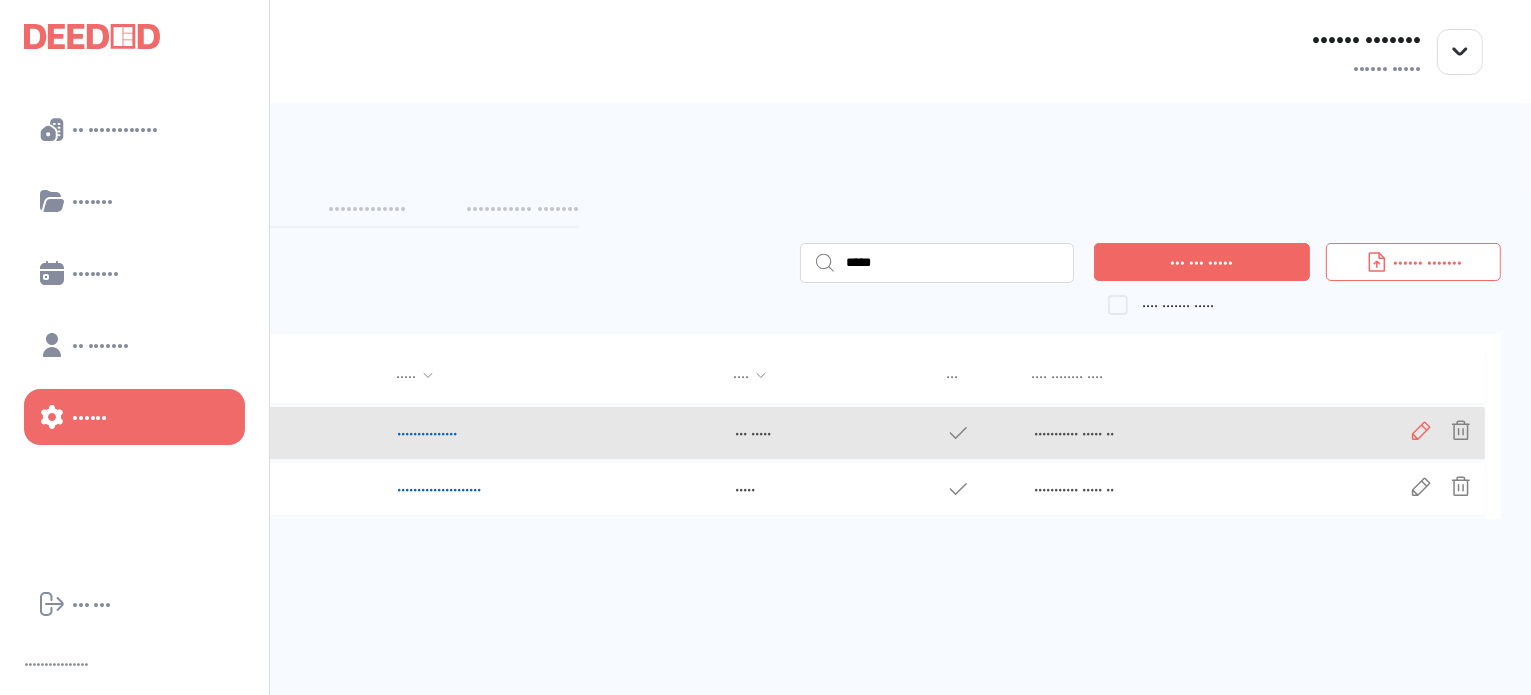 click at bounding box center (1421, 430) 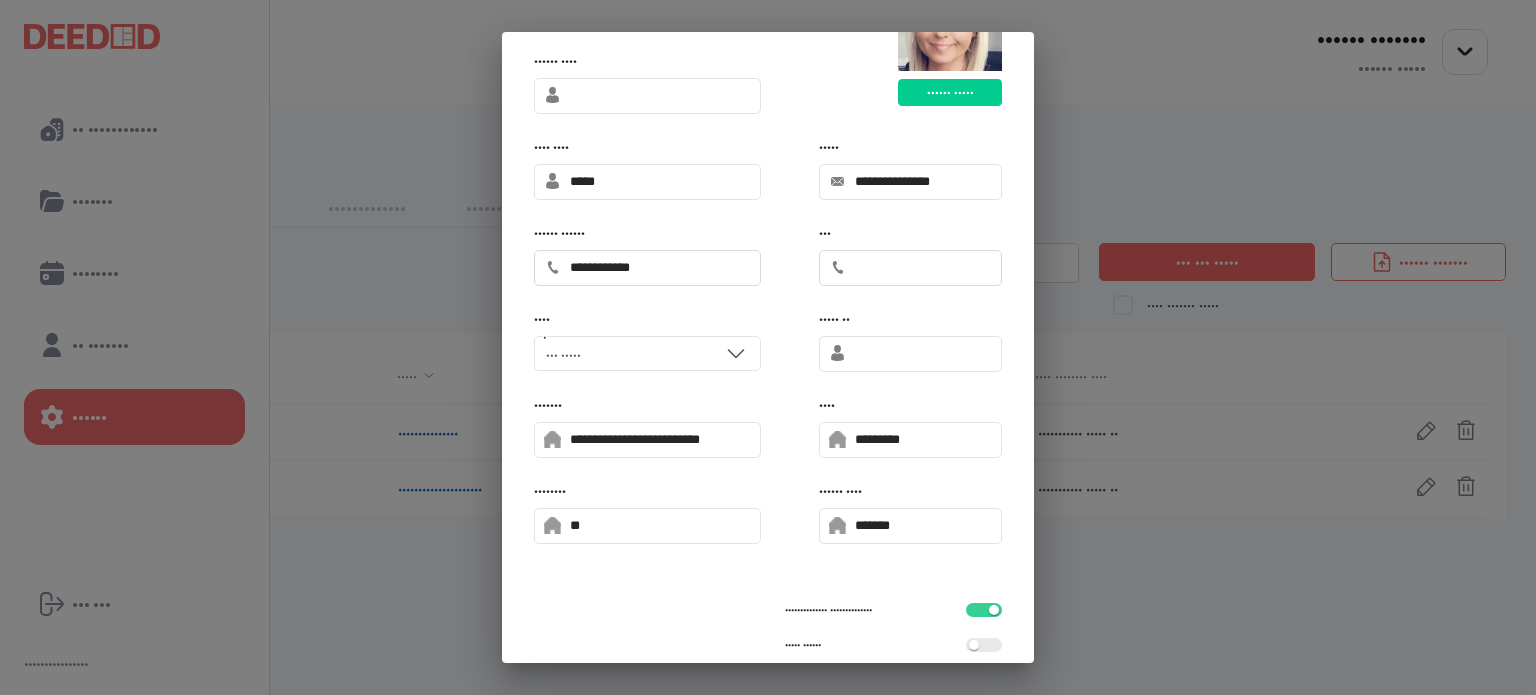 scroll, scrollTop: 223, scrollLeft: 0, axis: vertical 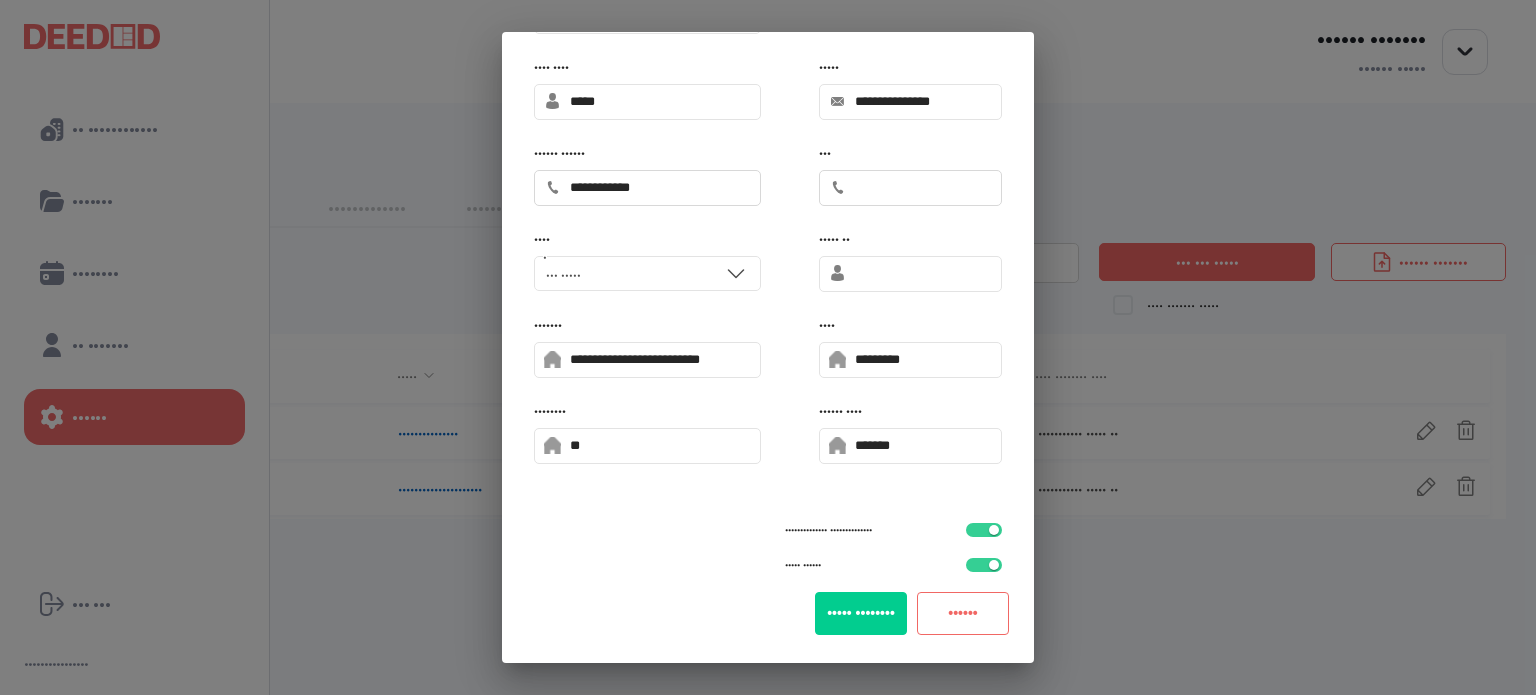 click on "••••••" at bounding box center (963, 613) 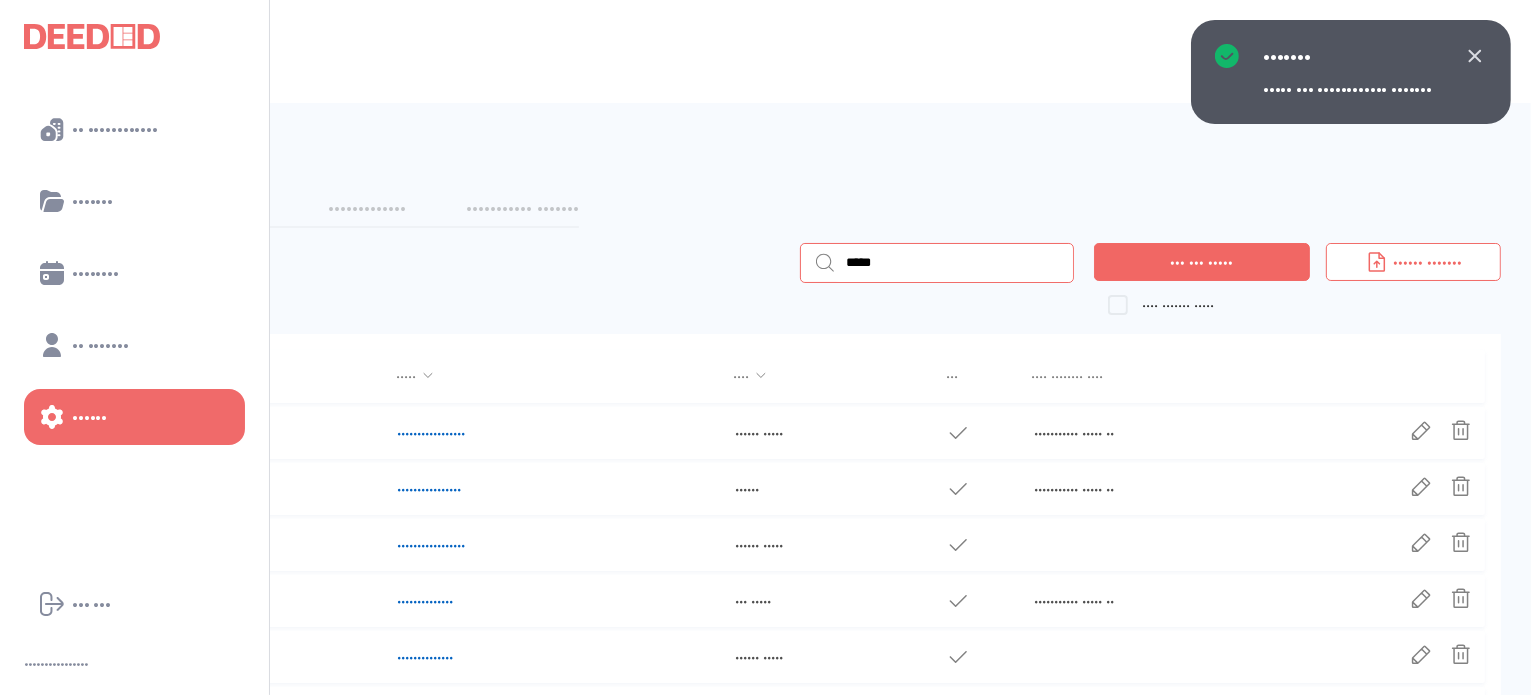 click on "•••••" at bounding box center [953, 263] 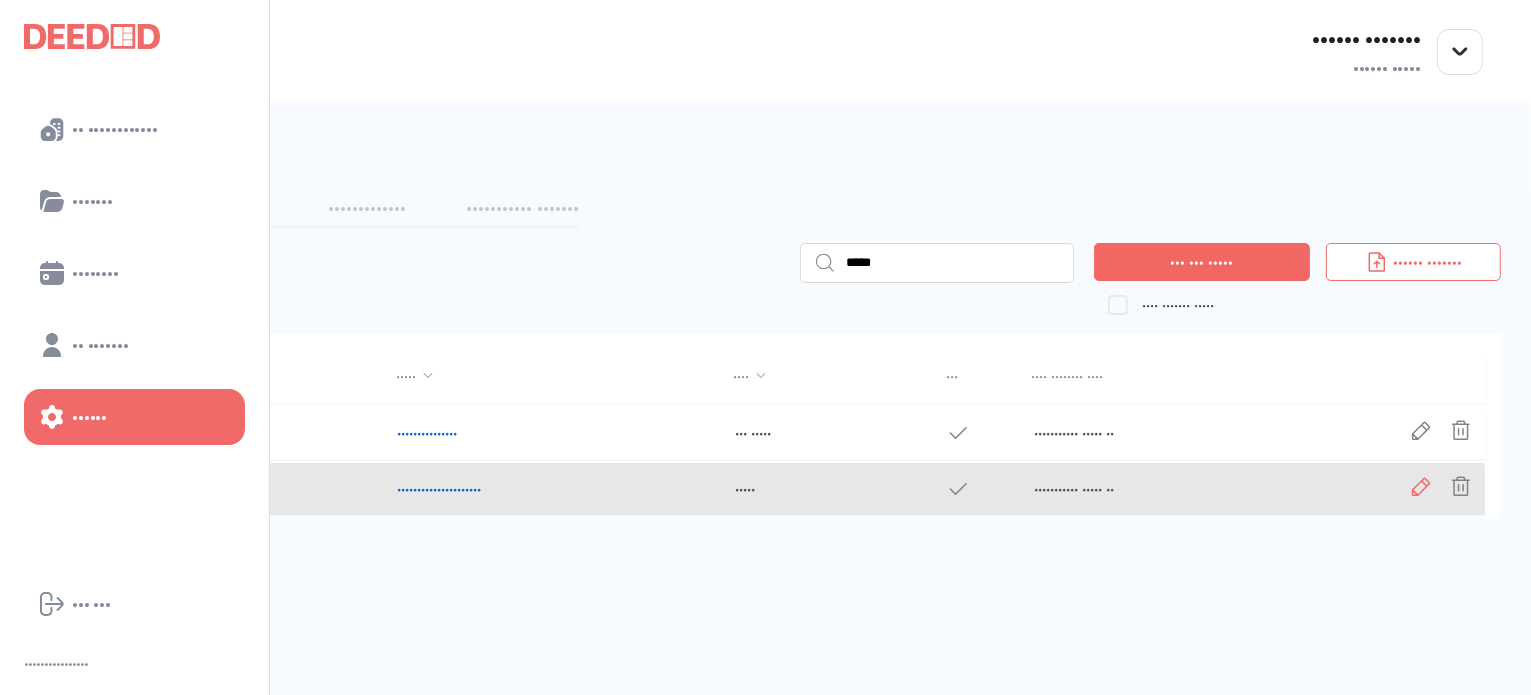 click at bounding box center (1421, 431) 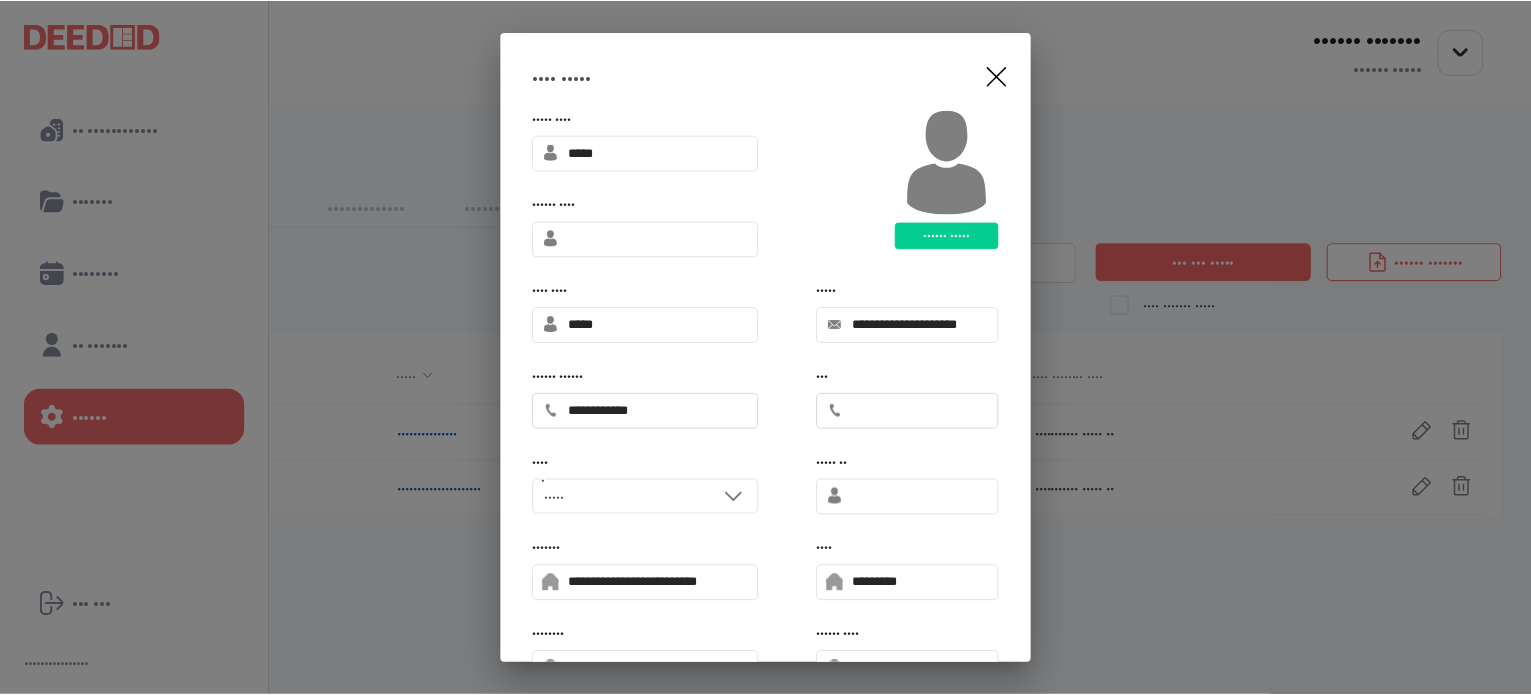 scroll, scrollTop: 223, scrollLeft: 0, axis: vertical 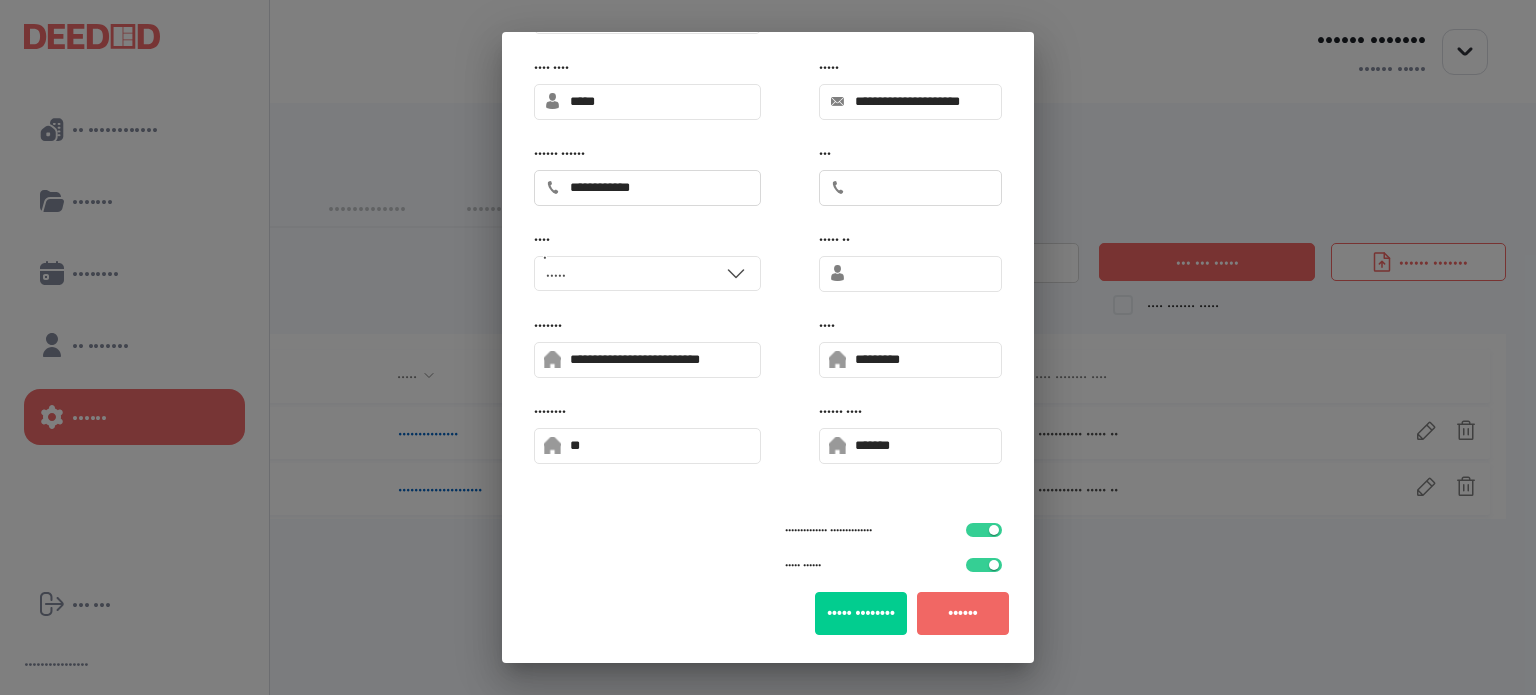 click at bounding box center (984, 565) 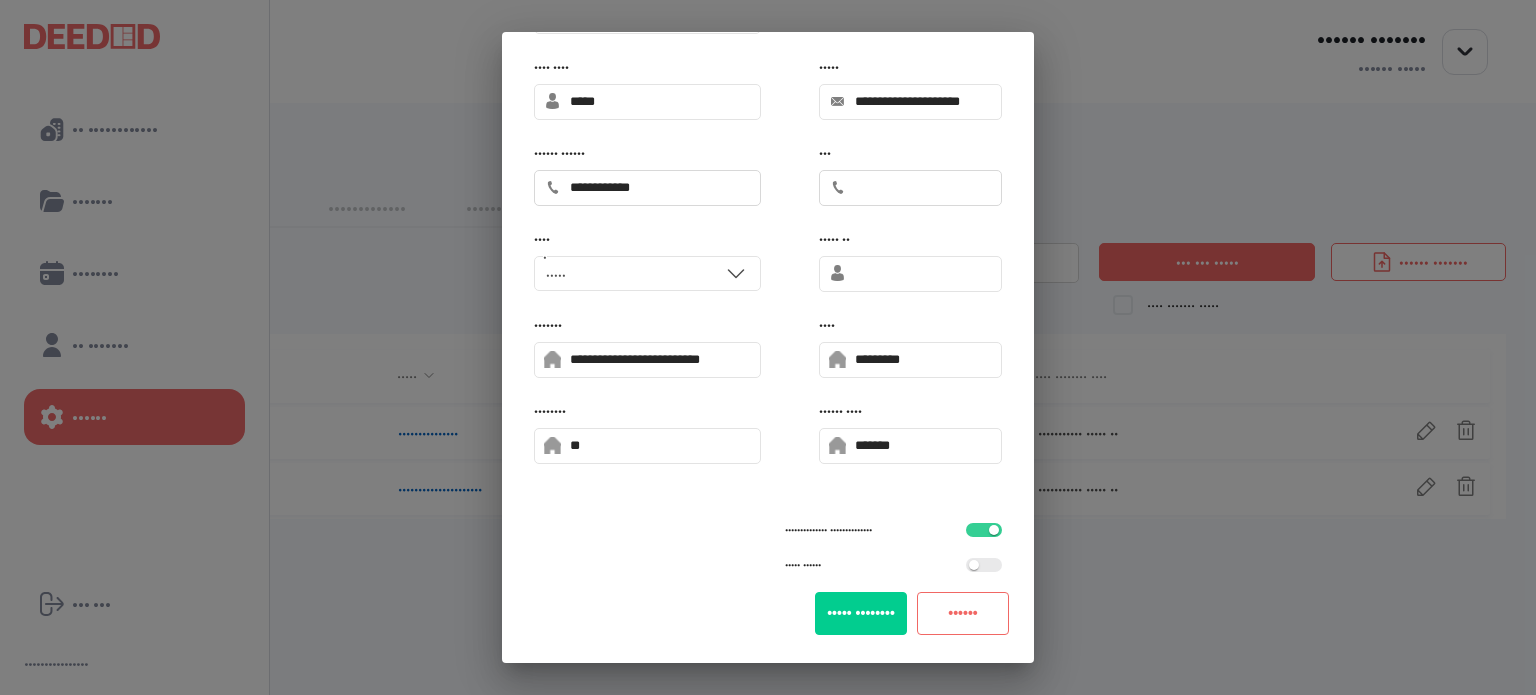 click on "••••••" at bounding box center (963, 613) 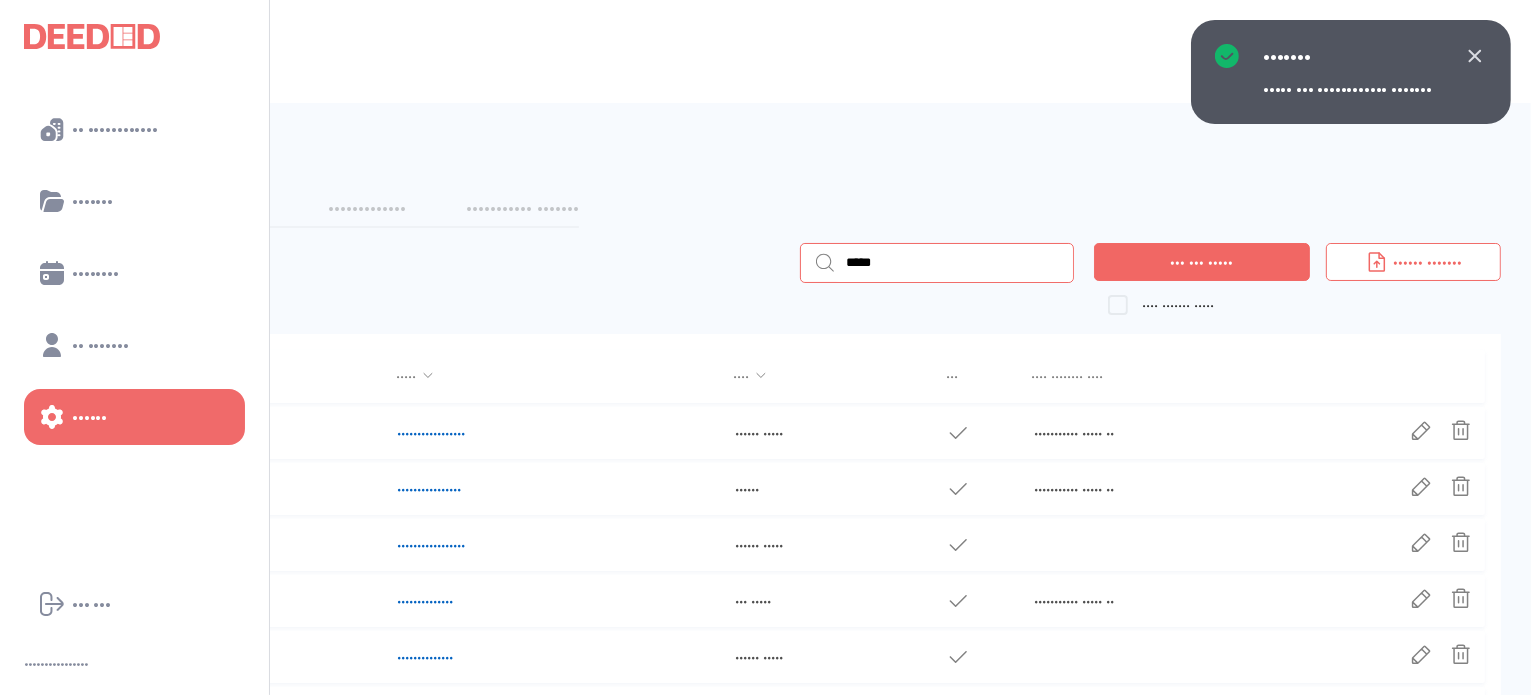 click on "•••••" at bounding box center (953, 263) 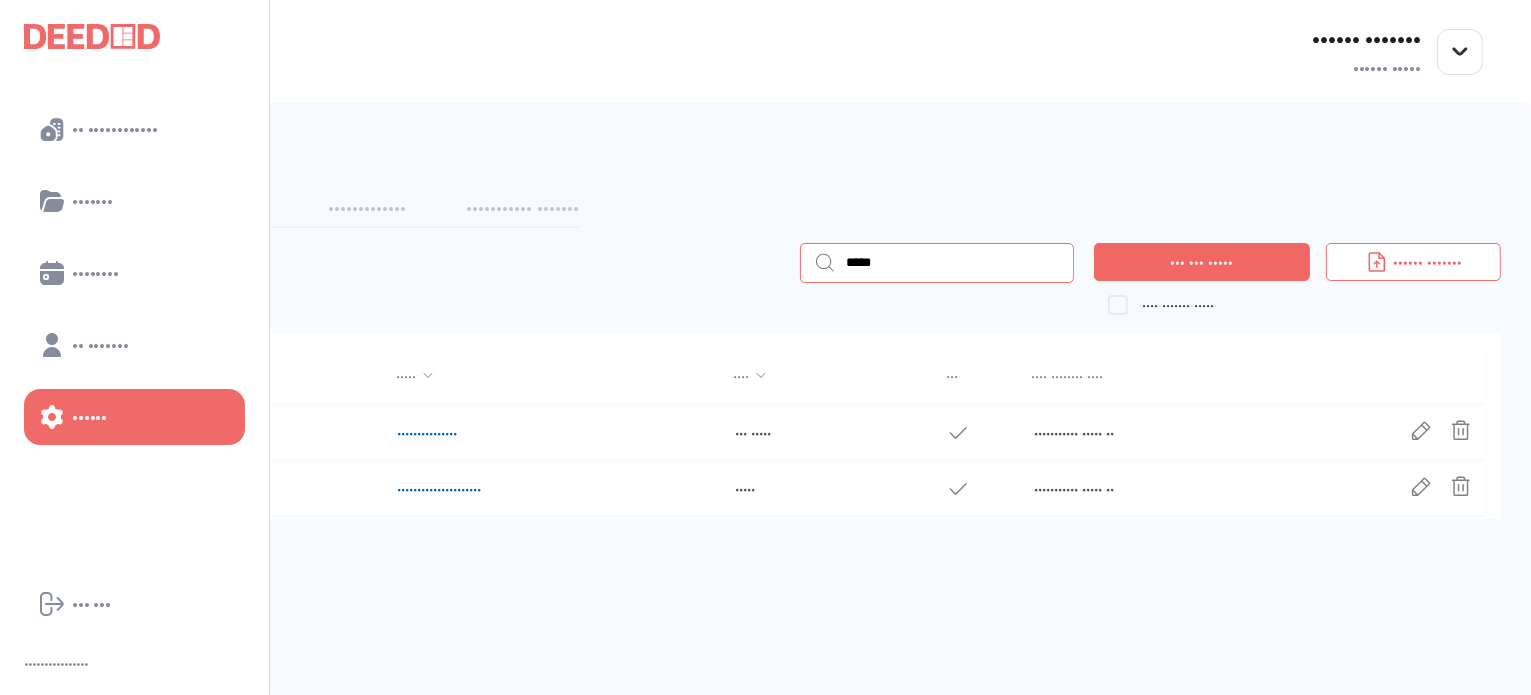 scroll, scrollTop: 100, scrollLeft: 0, axis: vertical 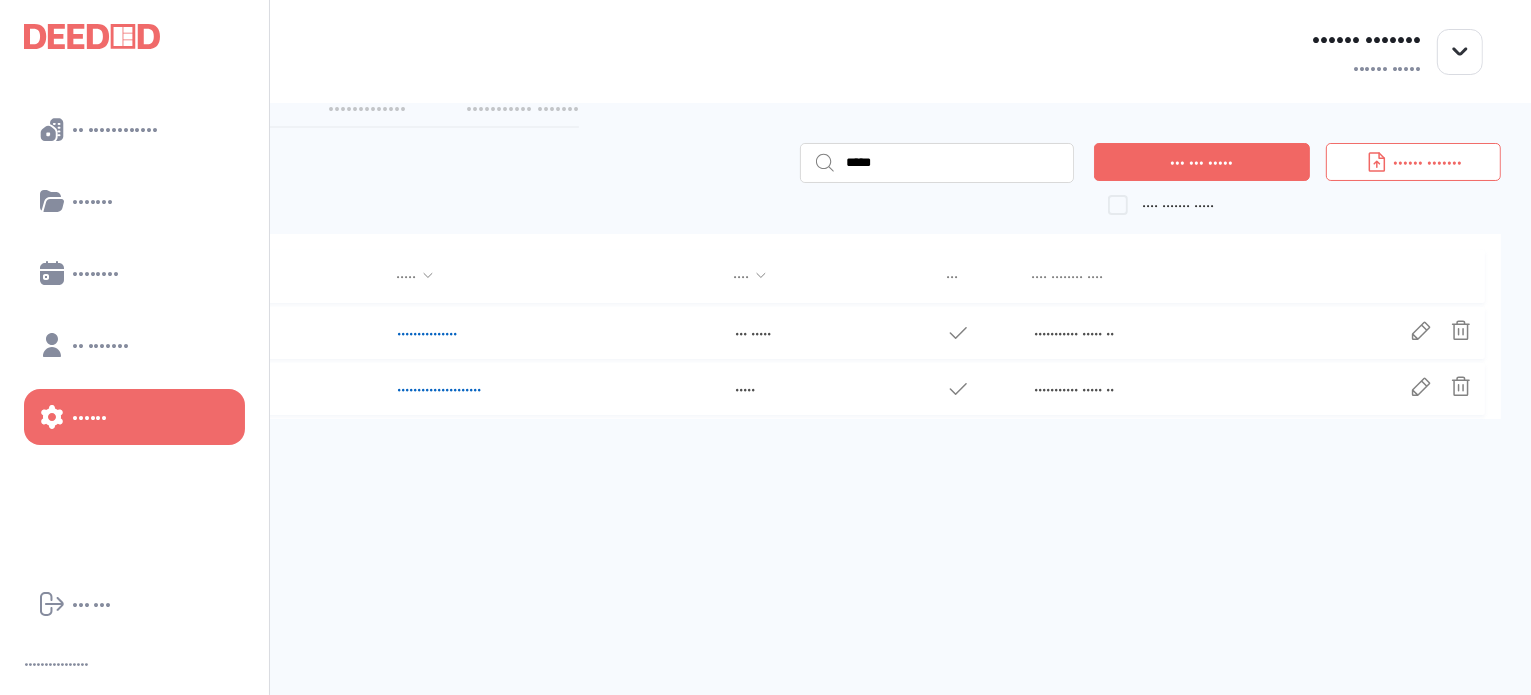 click on "••••• ••••• • ••••• ••••• ••••• • ••• ••• ••••• •••• ••••••• ••••• •••••• ••••••• •••• ••••• •••• ••• •••• •••••••• •••• ••••• ••••• •••••••••••••••   ••••••••••••••• ••• ••••• •••• ••• •••• ••••••••••• ••••• •• ••••• ••••• •••••••••••••••••••••   ••••••••••••••••••••• ••••• •••• ••• •••• ••••••••••• ••••• ••" at bounding box center (765, 420) 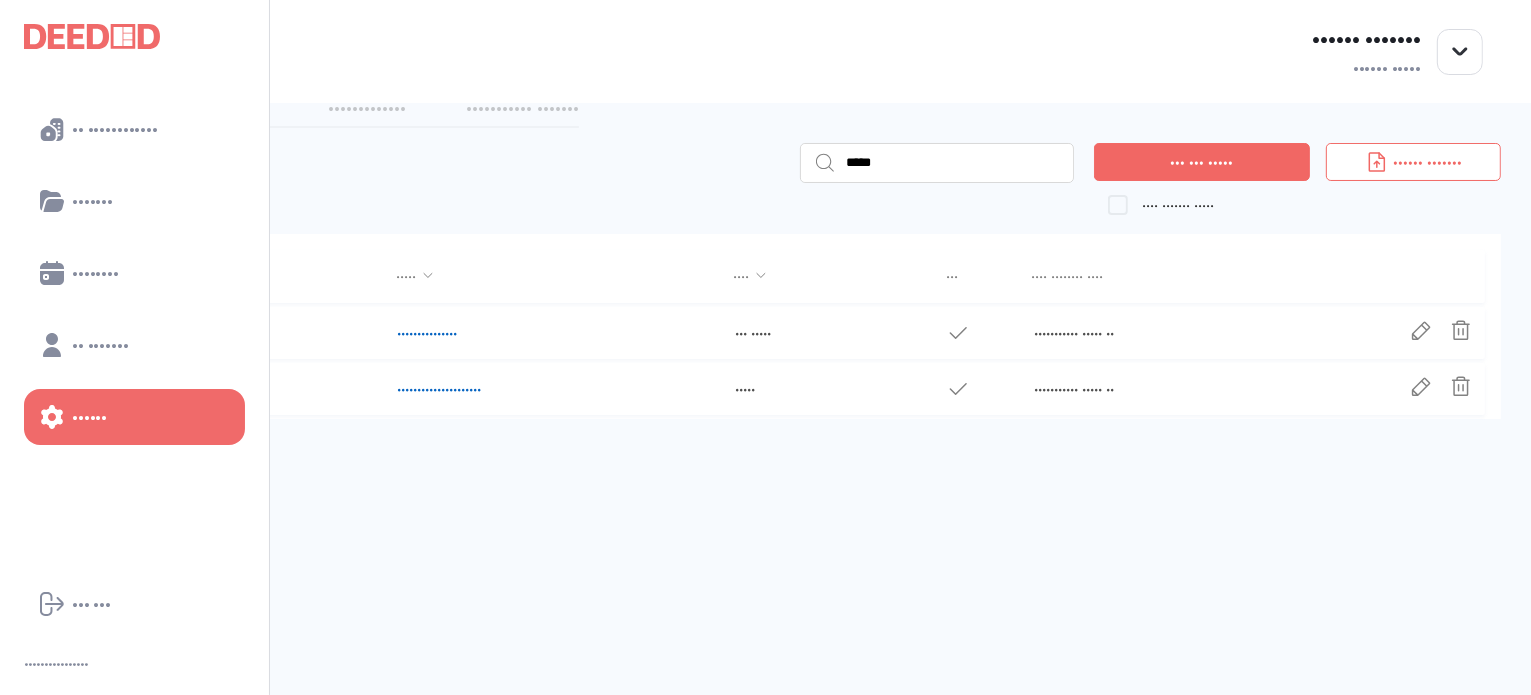 click on "••••• ••••• • ••••• ••••• ••••• • ••• ••• ••••• •••• ••••••• ••••• •••••• ••••••• •••• ••••• •••• ••• •••• •••••••• •••• ••••• ••••• •••••••••••••••   ••••••••••••••• ••• ••••• •••• ••• •••• ••••••••••• ••••• •• ••••• ••••• •••••••••••••••••••••   ••••••••••••••••••••• ••••• •••• ••• •••• ••••••••••• ••••• ••" at bounding box center [765, 420] 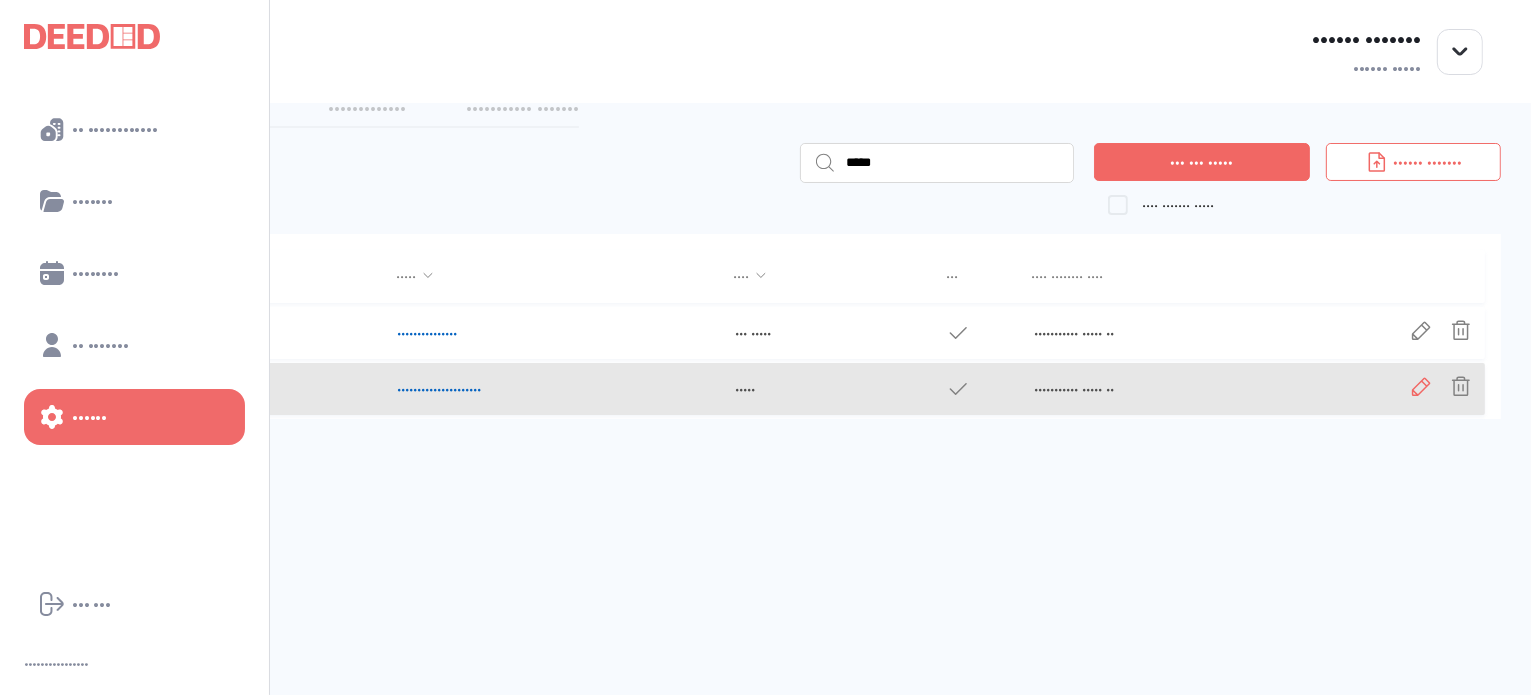 click at bounding box center (1421, 331) 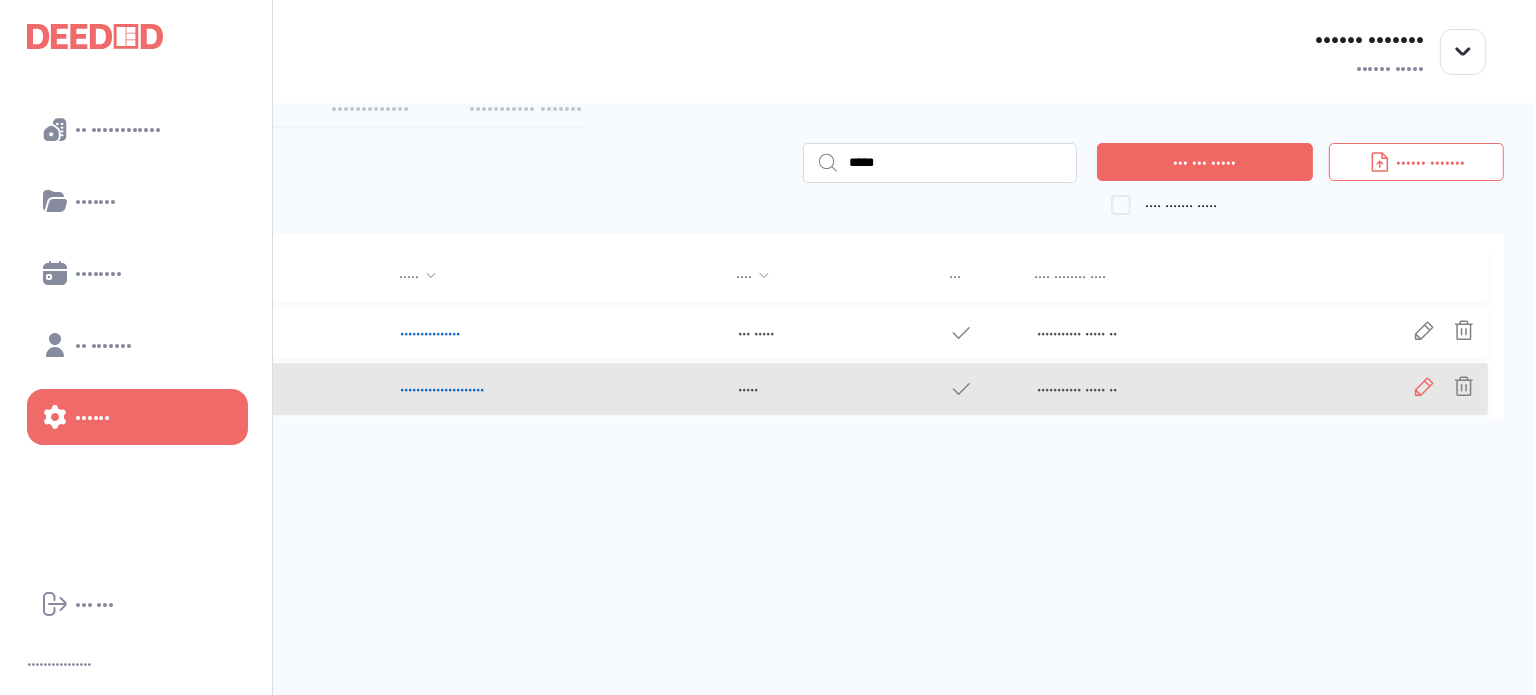 scroll, scrollTop: 0, scrollLeft: 0, axis: both 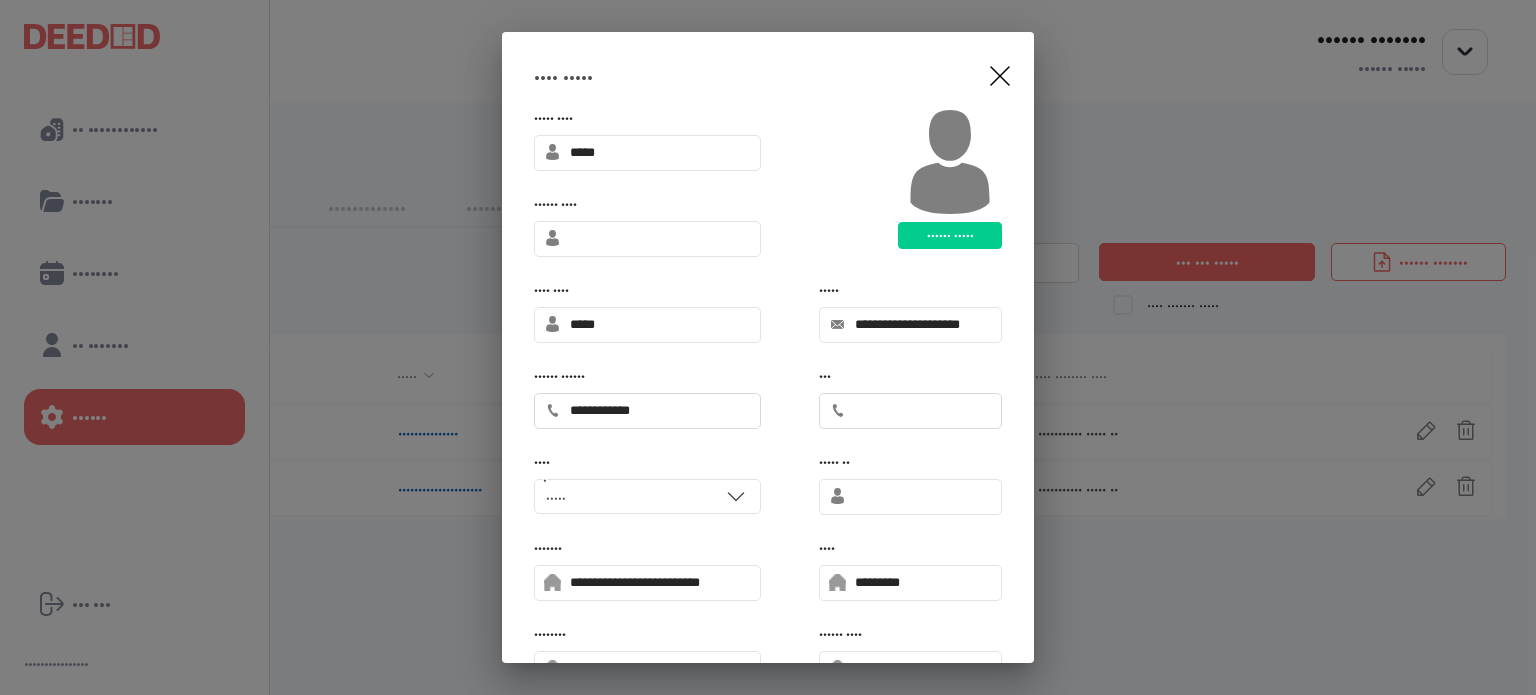 click at bounding box center [1000, 76] 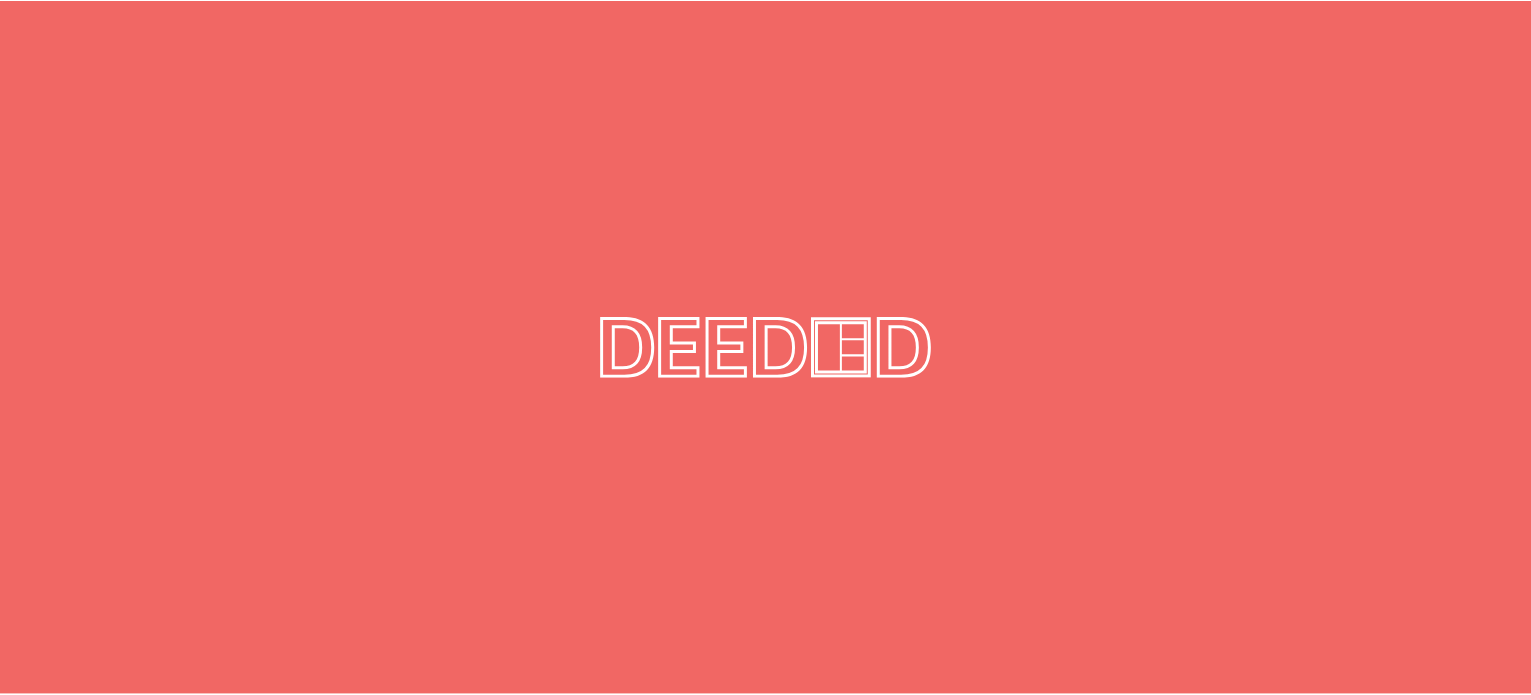 scroll, scrollTop: 0, scrollLeft: 0, axis: both 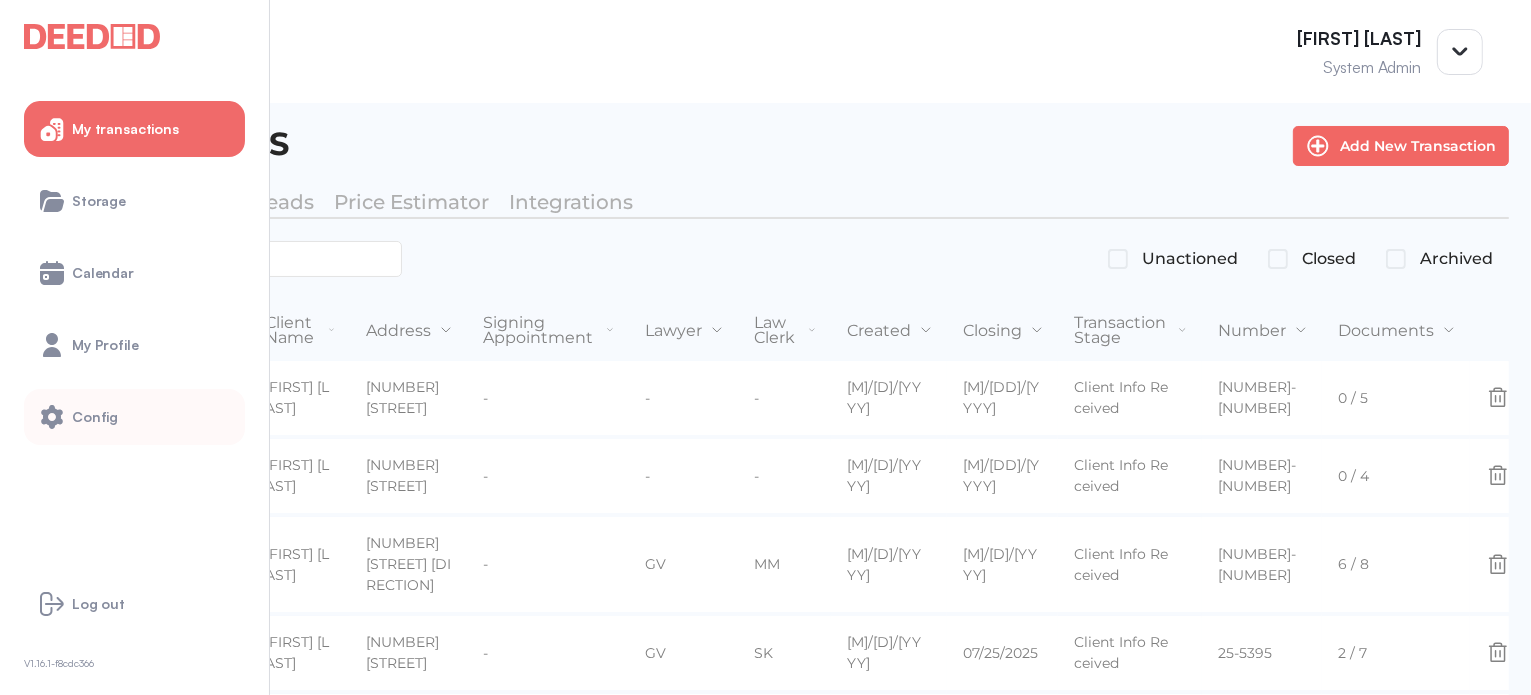 click on "Config" at bounding box center [95, 417] 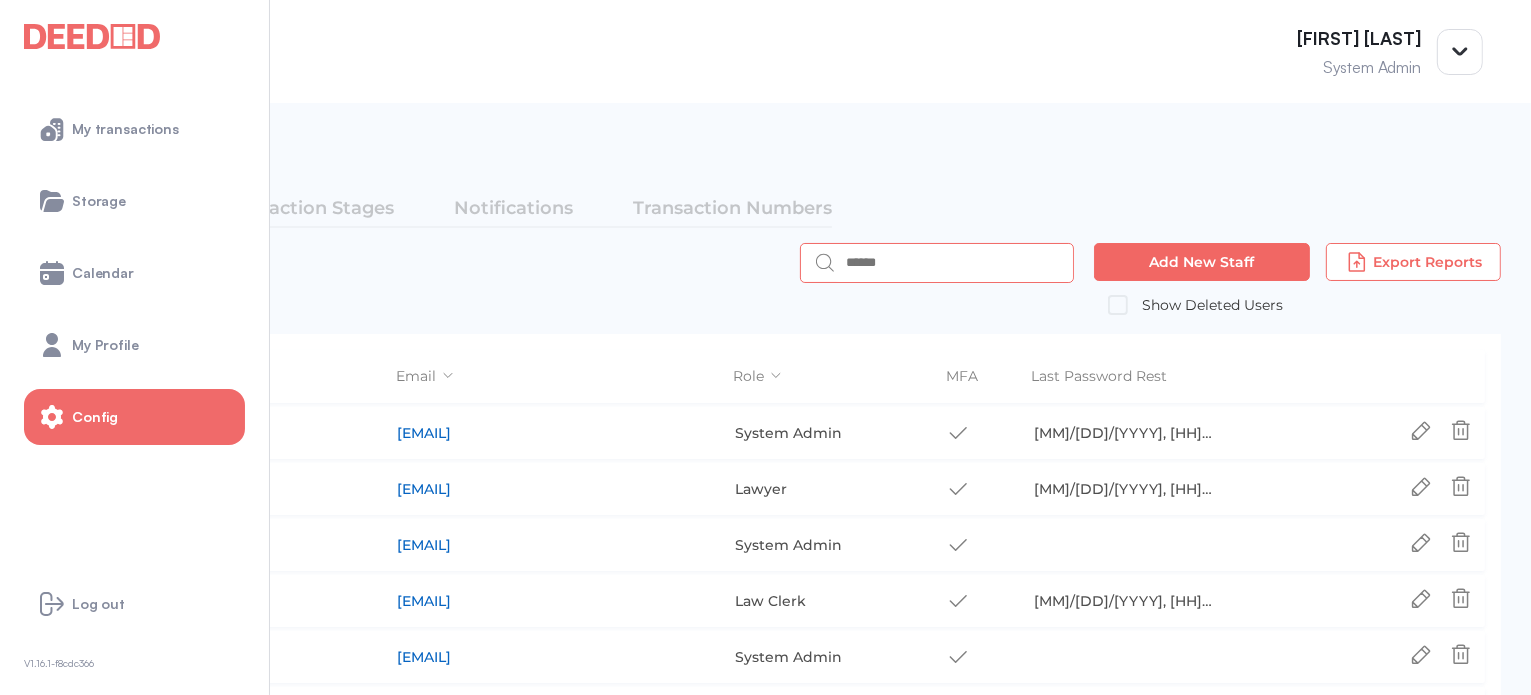 click at bounding box center [953, 263] 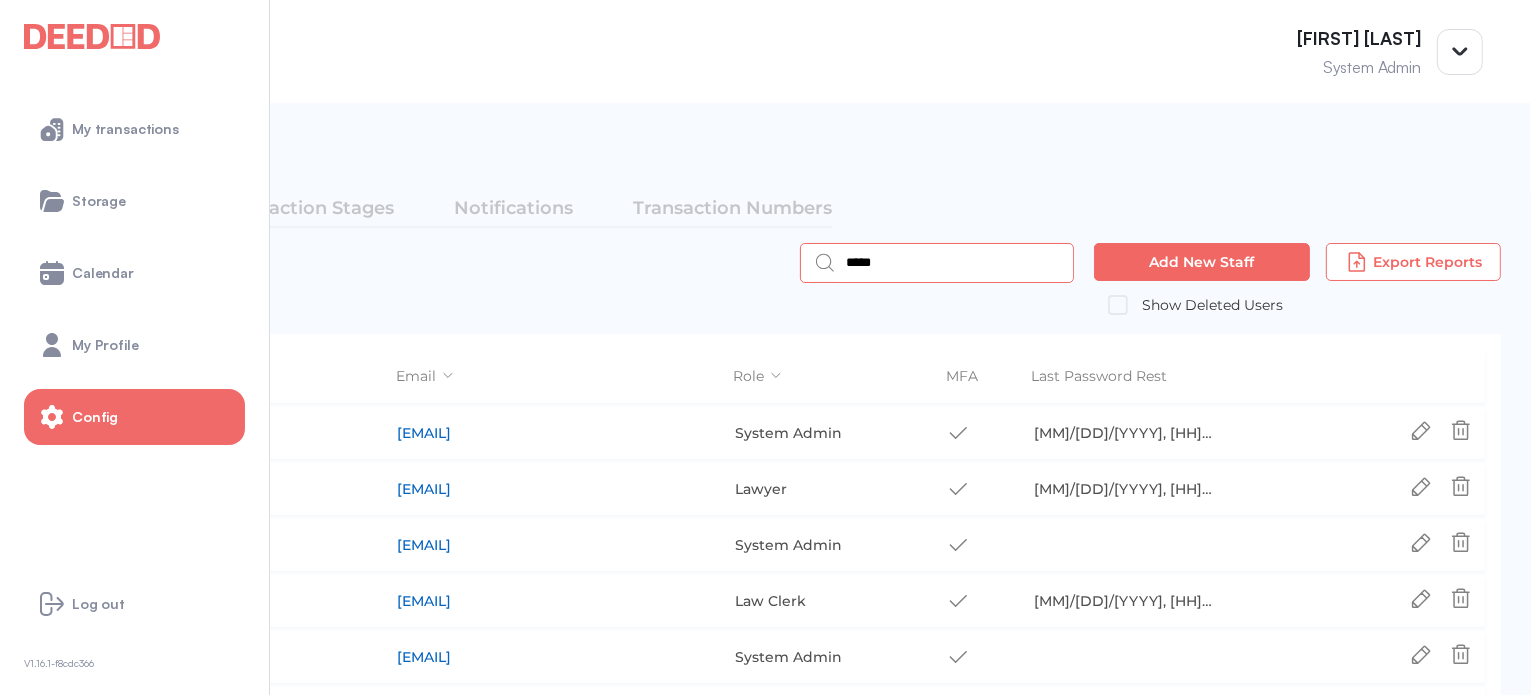 type on "*****" 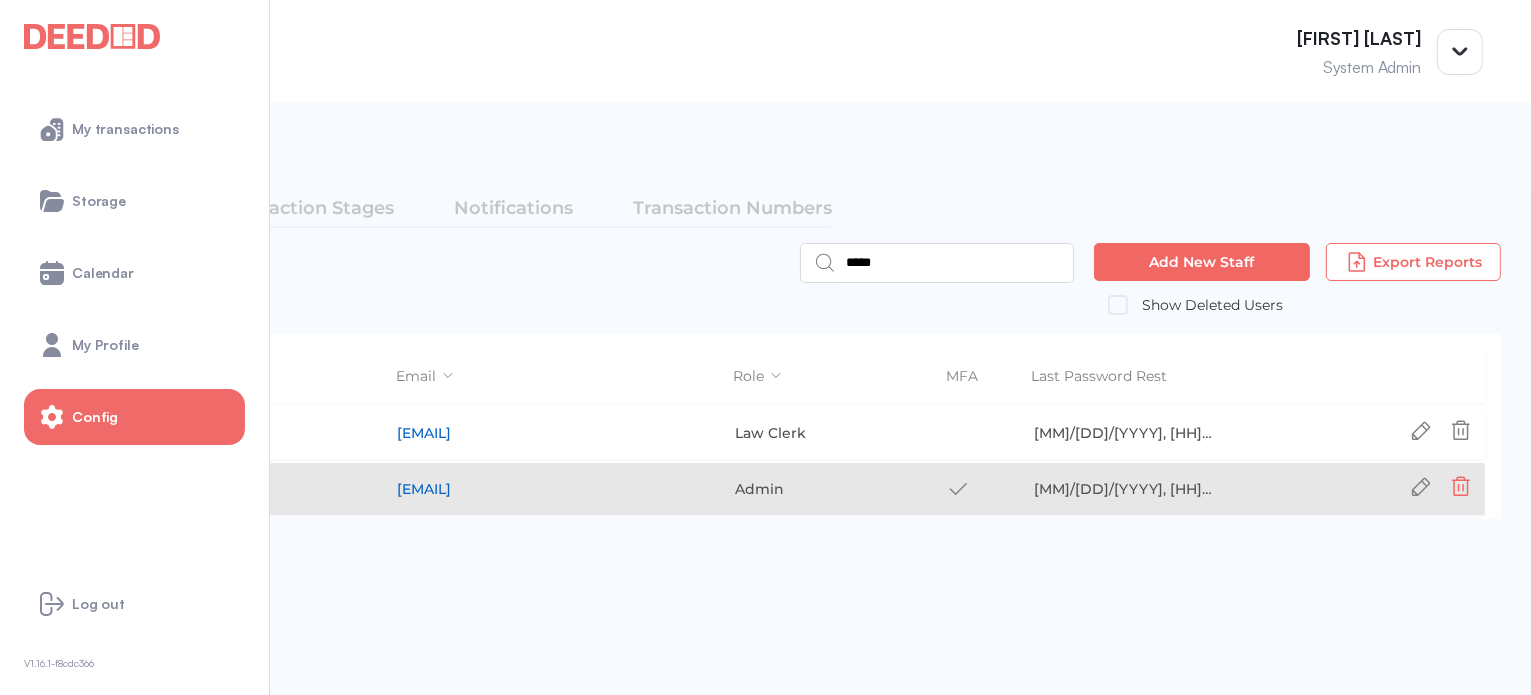 click at bounding box center (1461, 431) 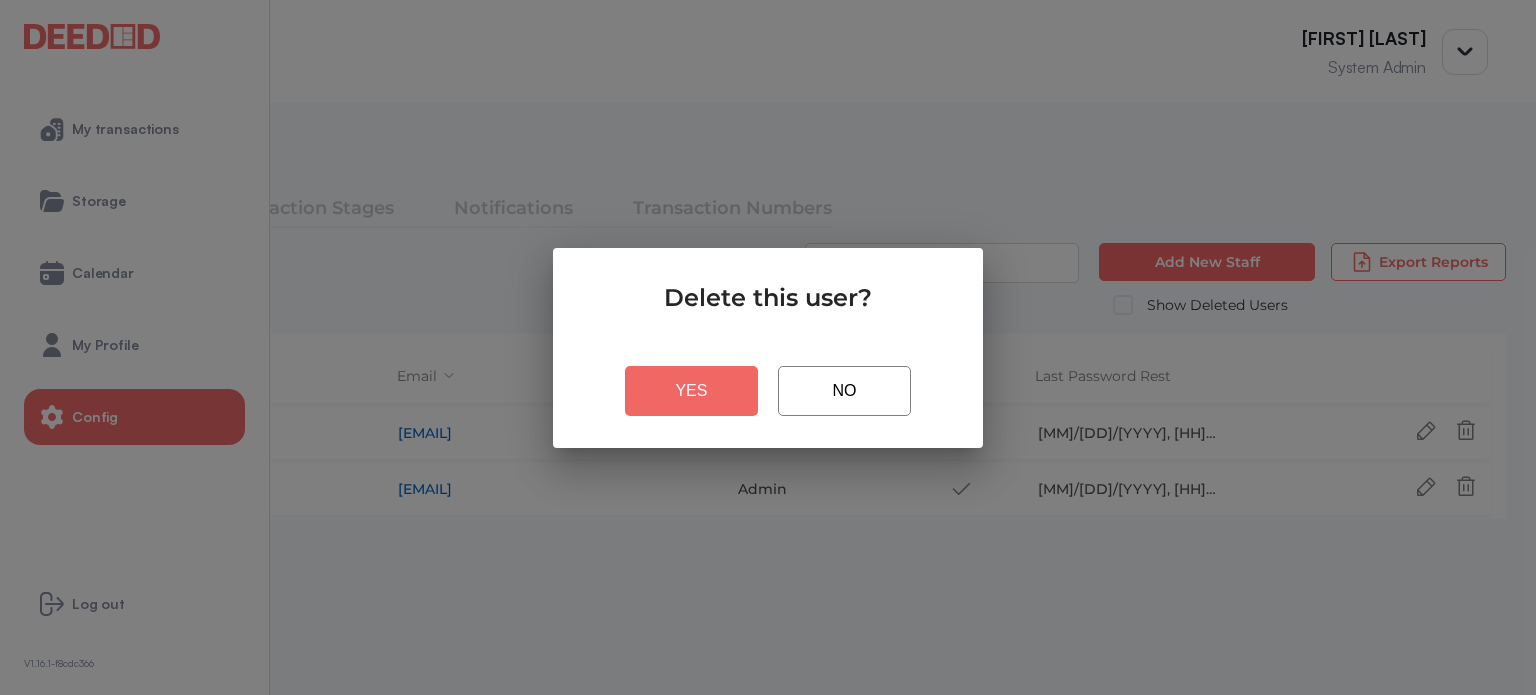 click on "Yes" at bounding box center (691, 391) 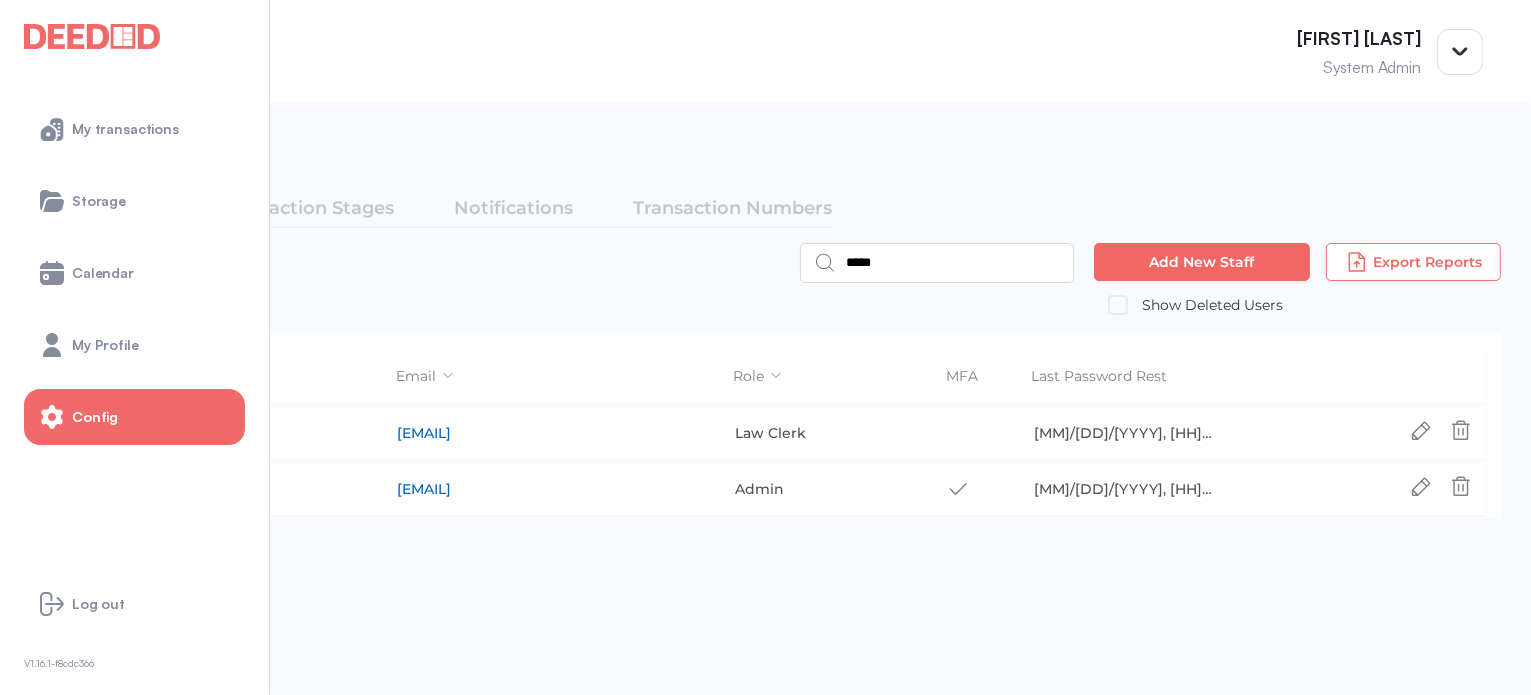 click on "User Email Role MFA Last Password Rest [FIRST] [LAST] [EMAIL] [EMAIL] Law Clerk Psw Rst: [DATE], [TIME] [FIRST] [LAST] [EMAIL] [EMAIL] Admin MFA: Psw Rst: [DATE], [TIME]" at bounding box center [765, 520] 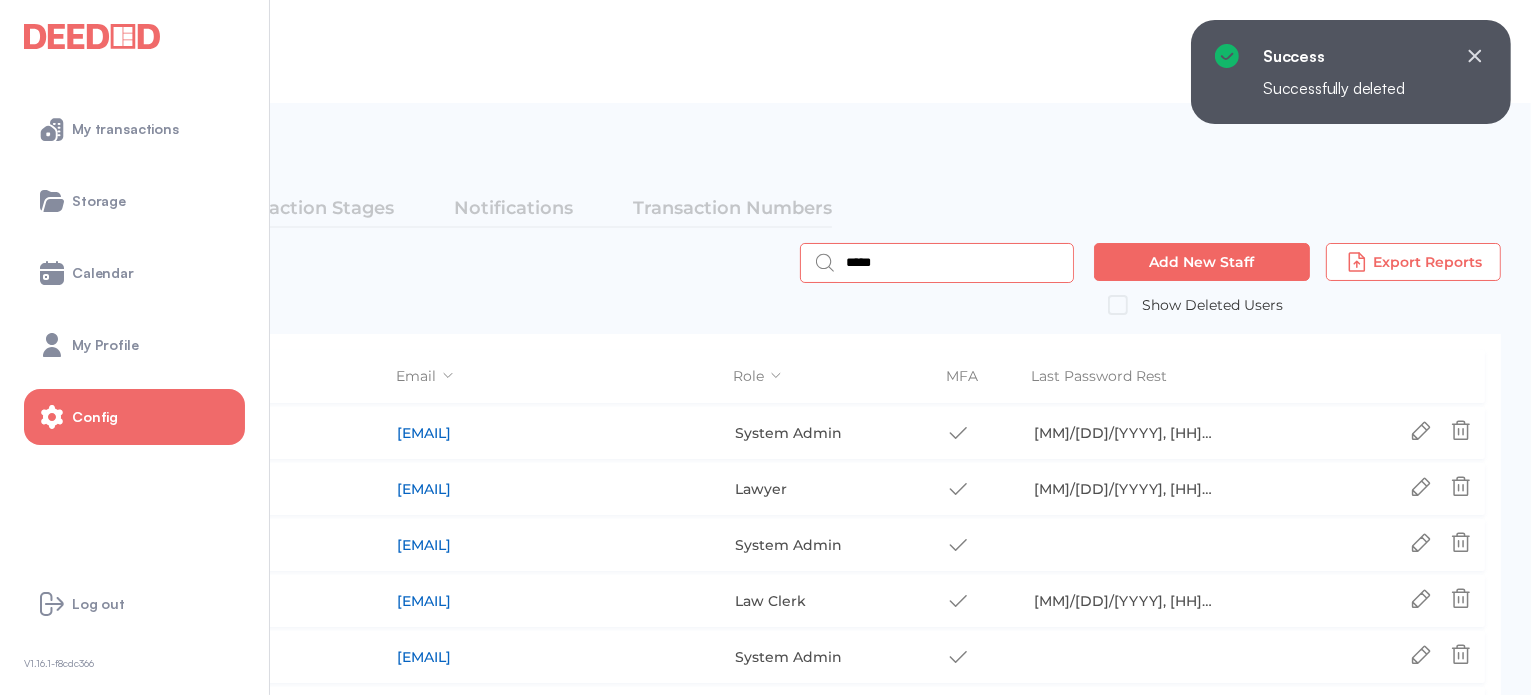 click on "*****" at bounding box center [953, 263] 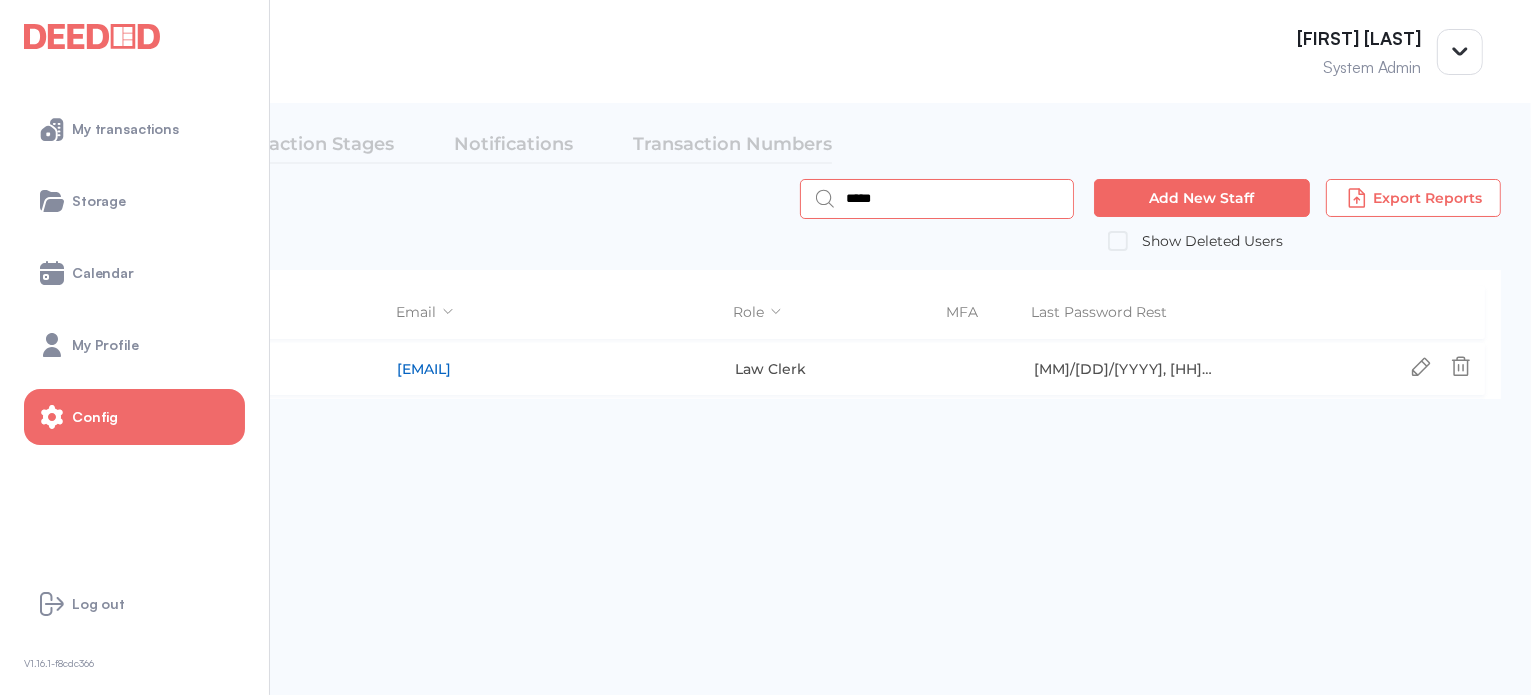 scroll, scrollTop: 100, scrollLeft: 0, axis: vertical 